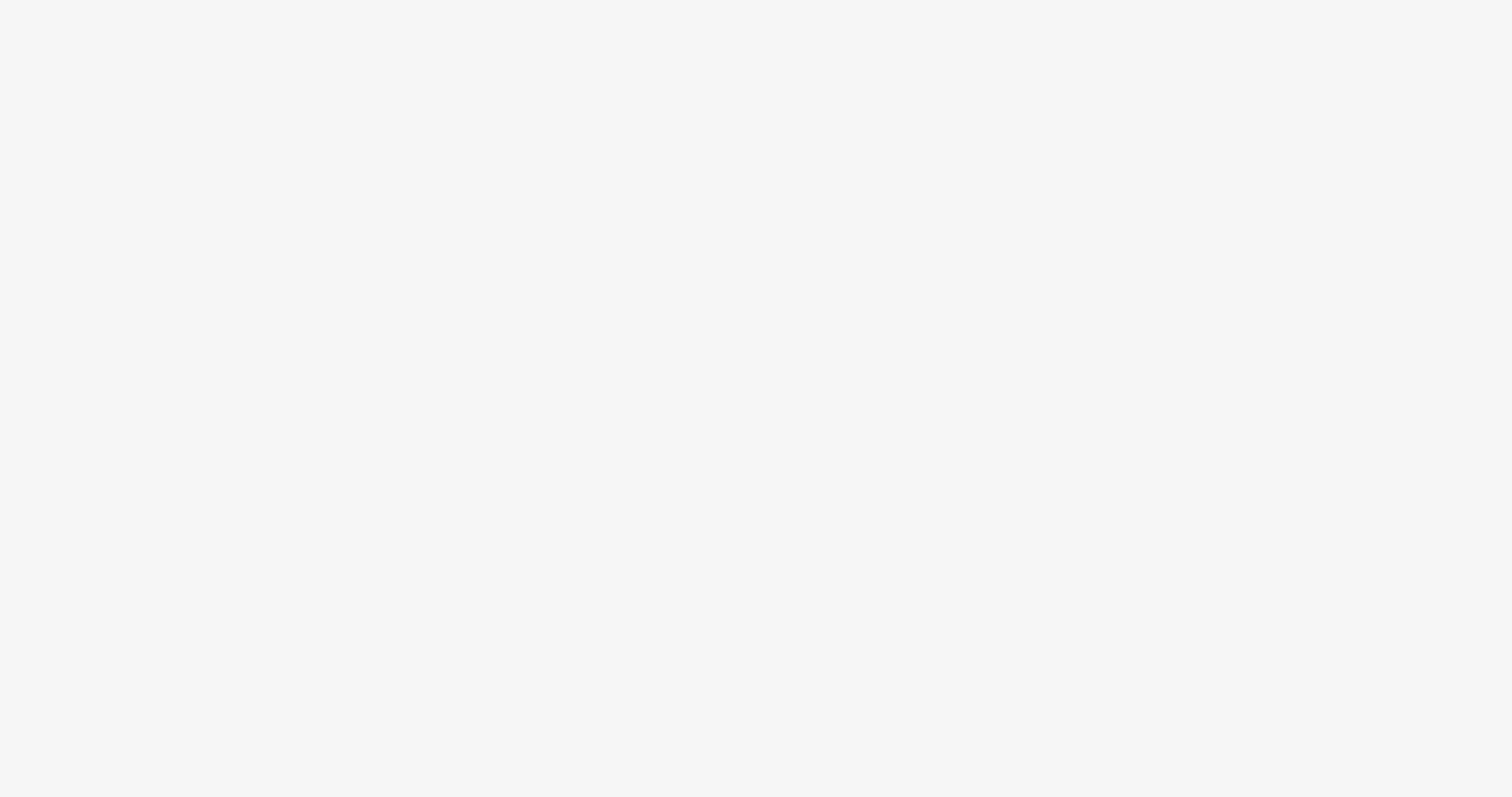 scroll, scrollTop: 0, scrollLeft: 0, axis: both 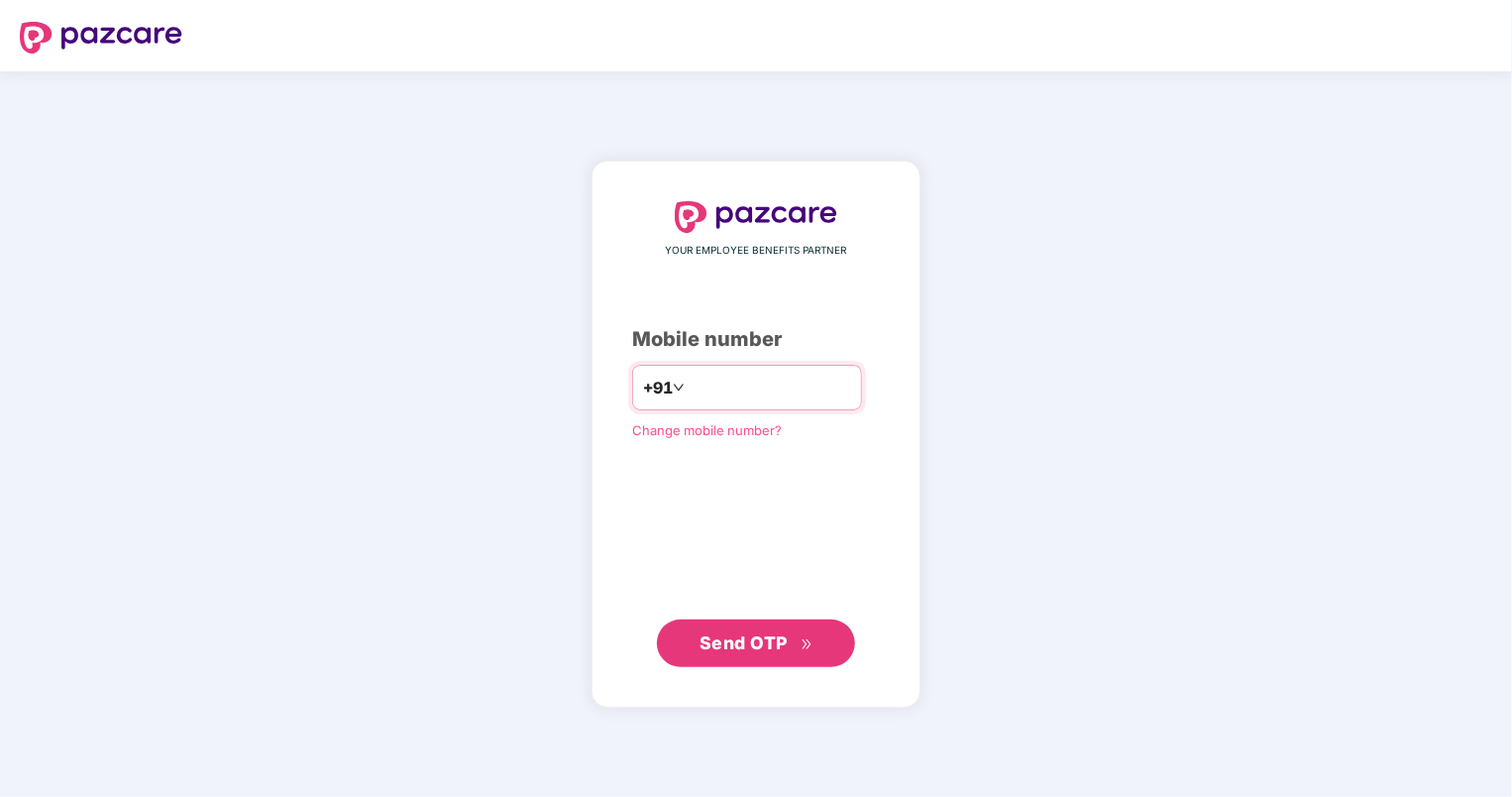 type on "**********" 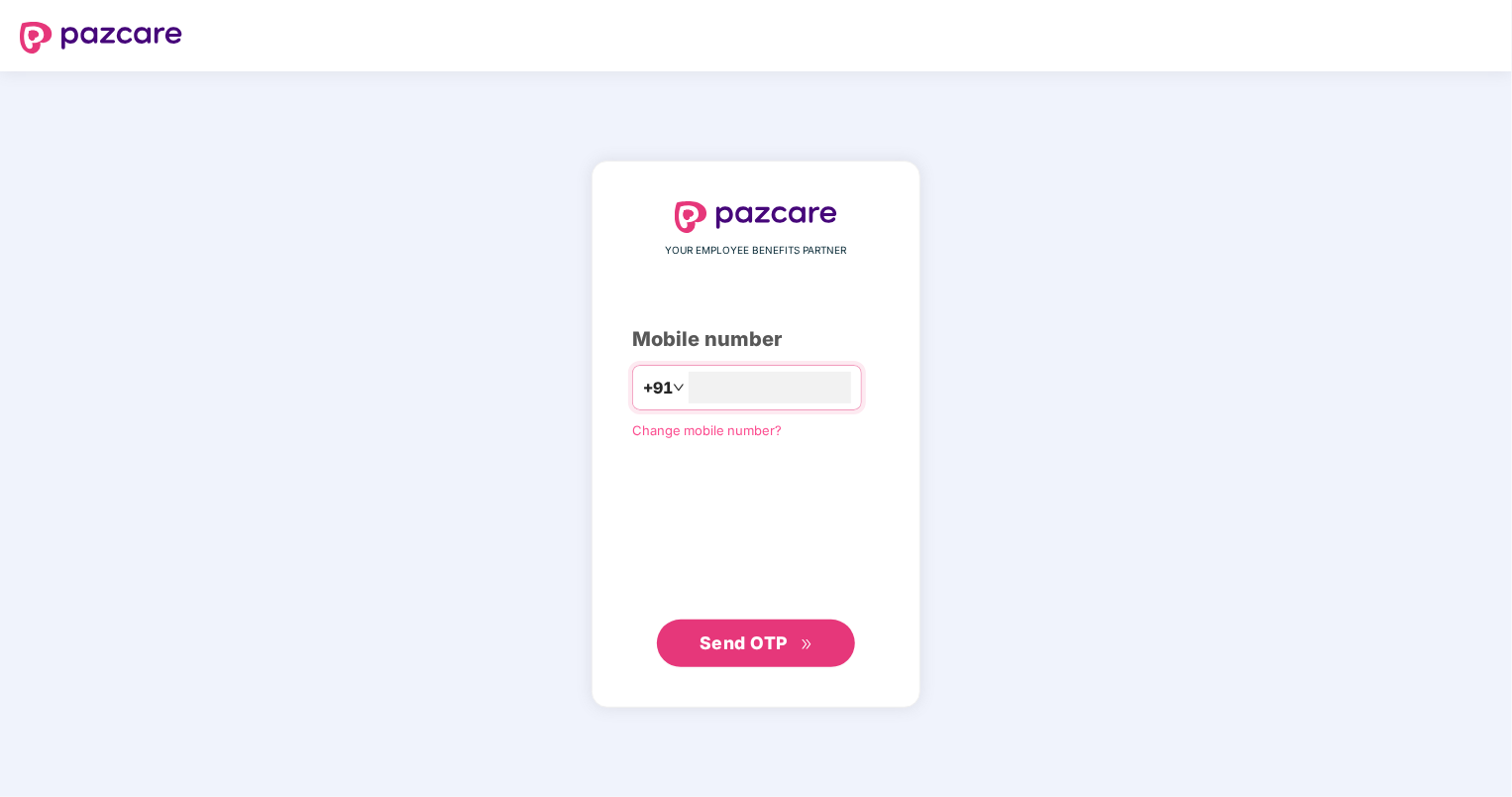 click on "Send OTP" at bounding box center (756, 643) 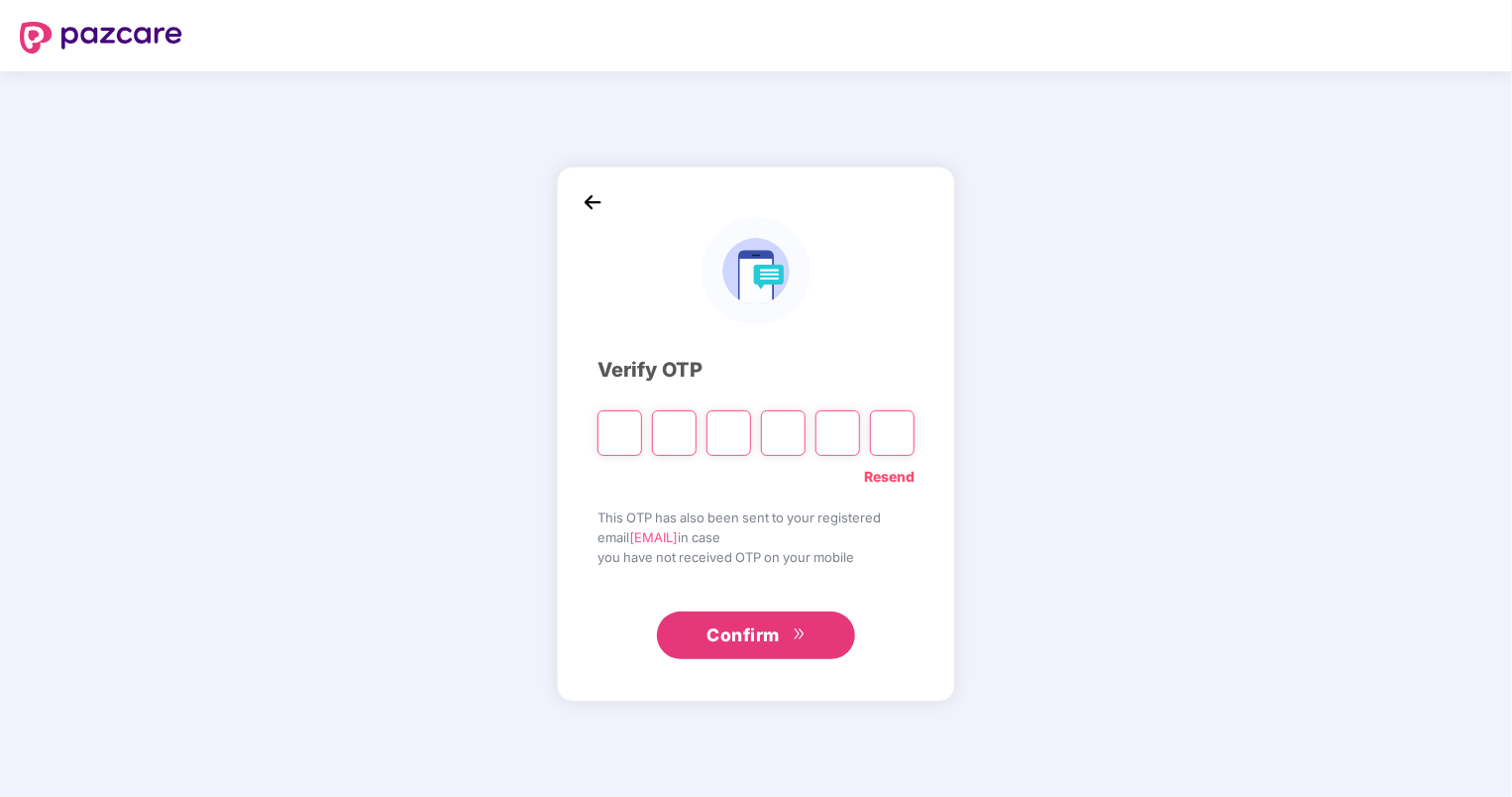 type on "*" 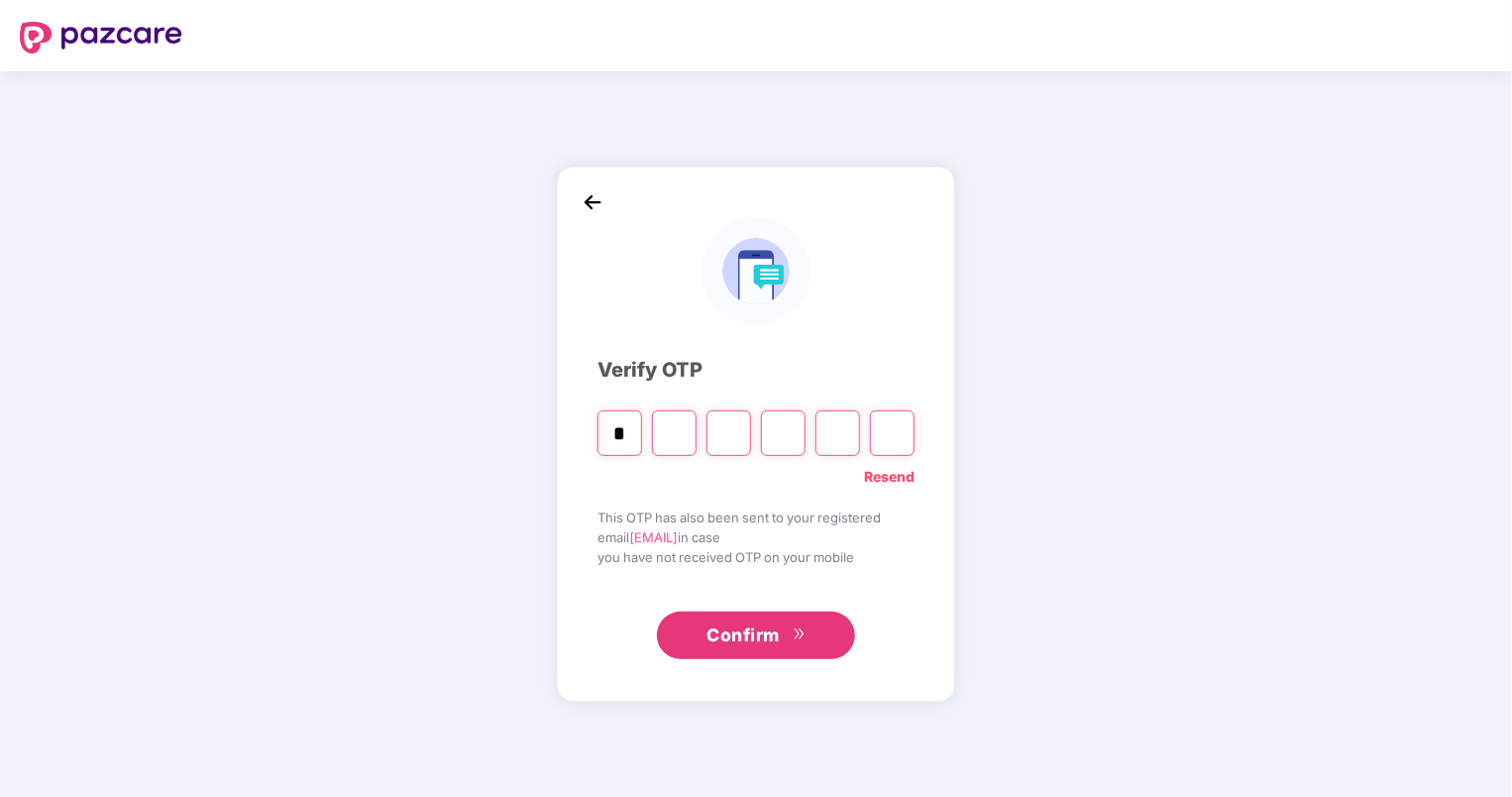 type on "*" 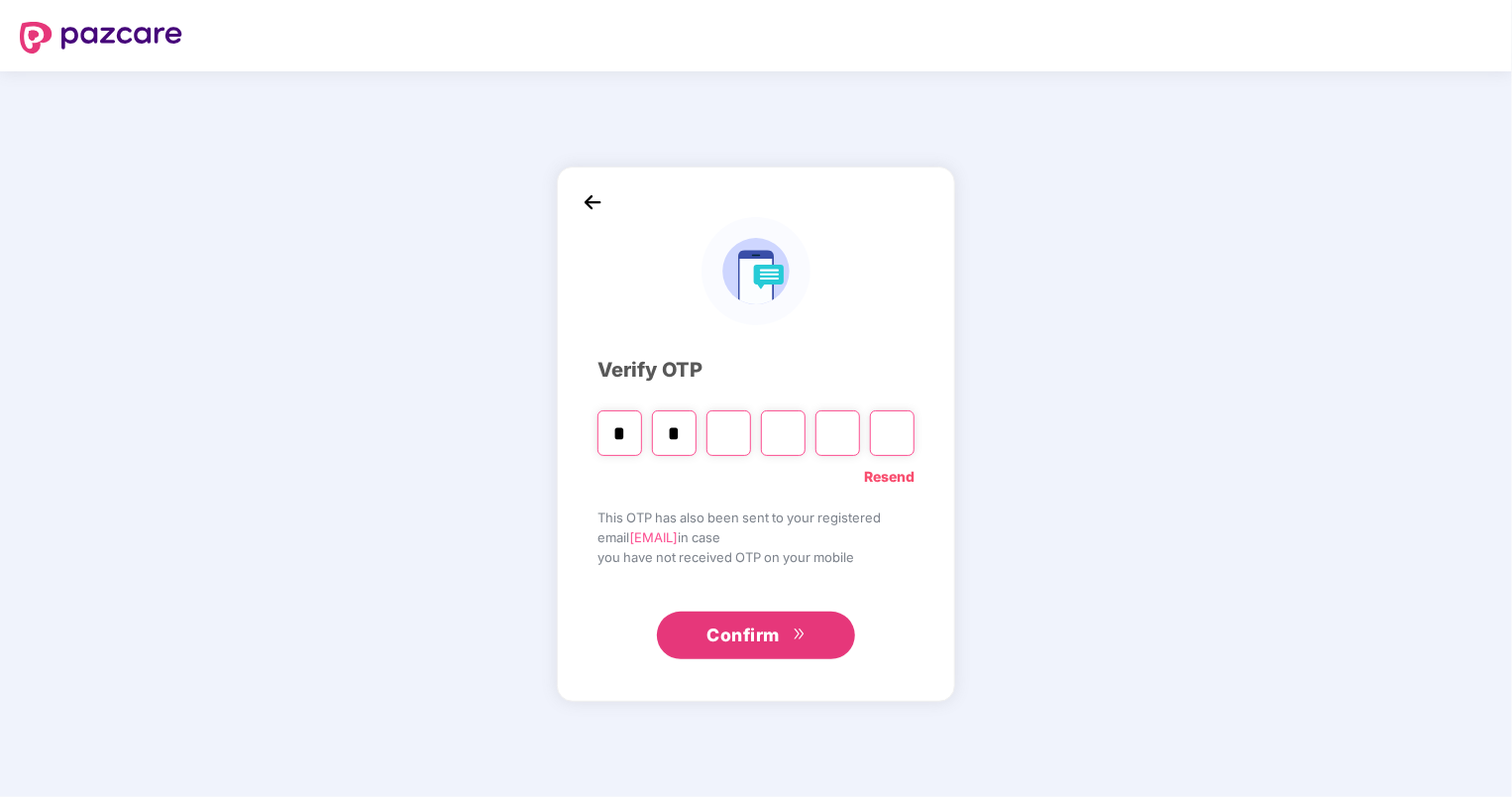 type on "*" 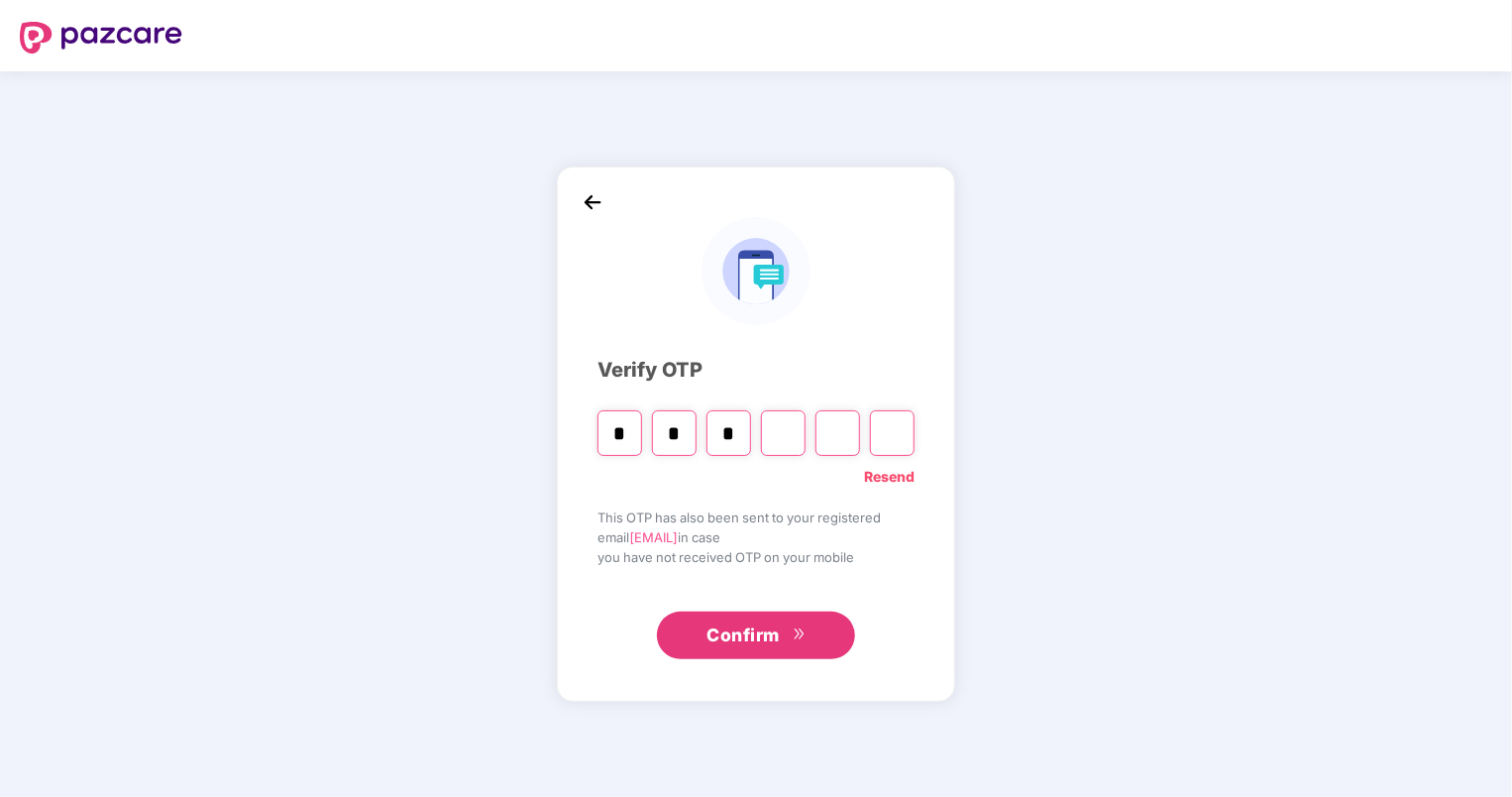 type on "*" 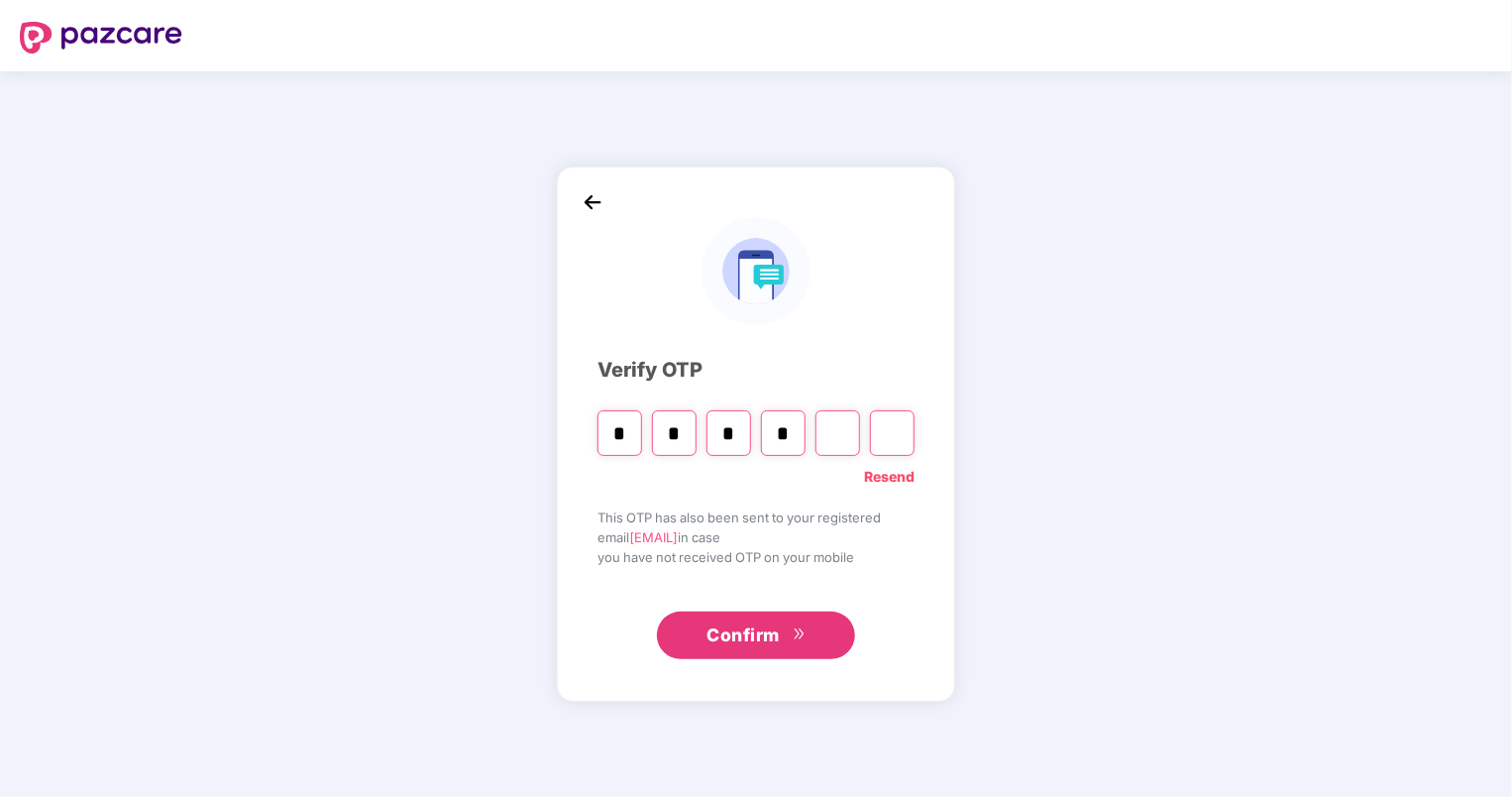 type on "*" 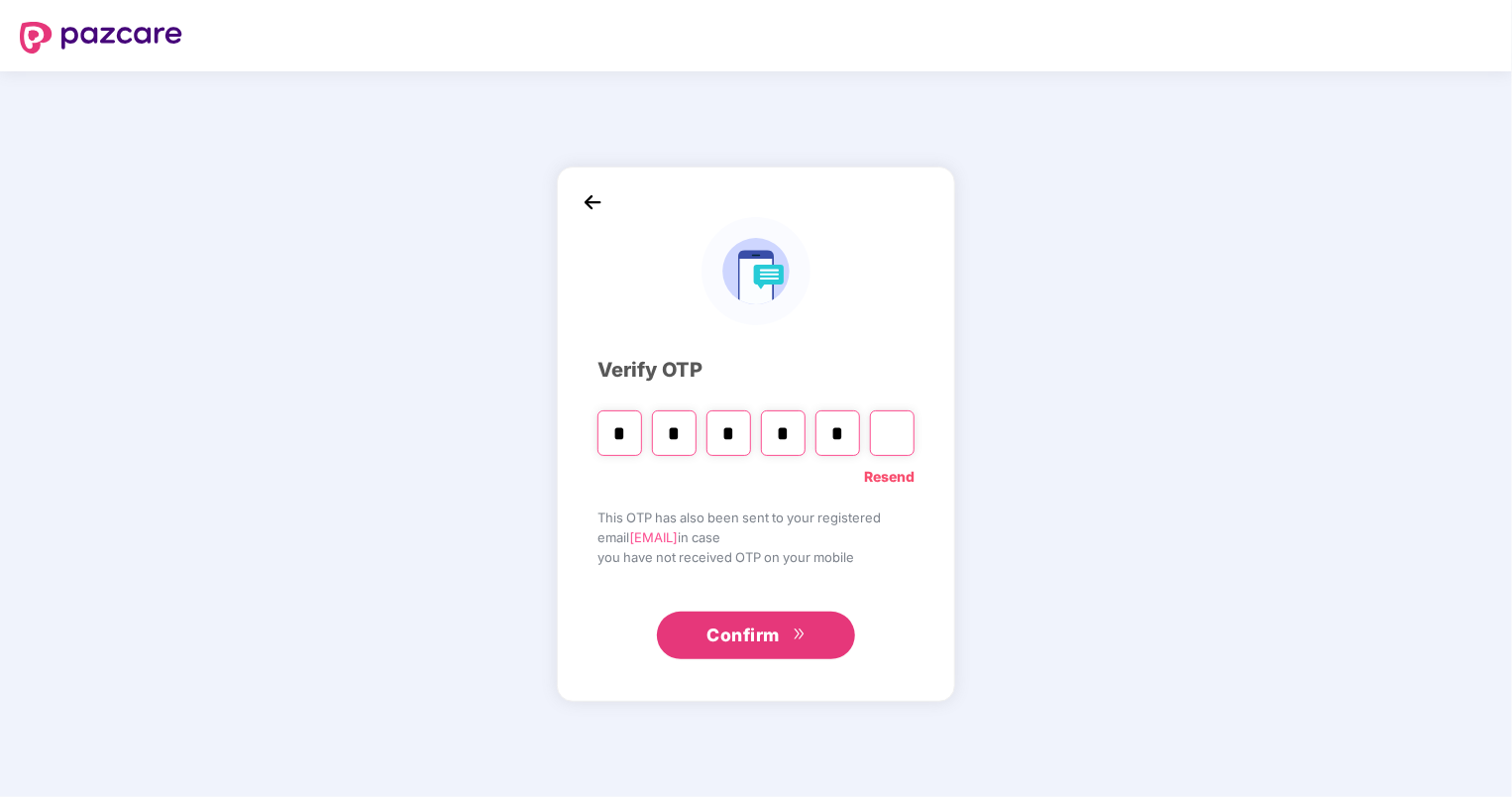type on "*" 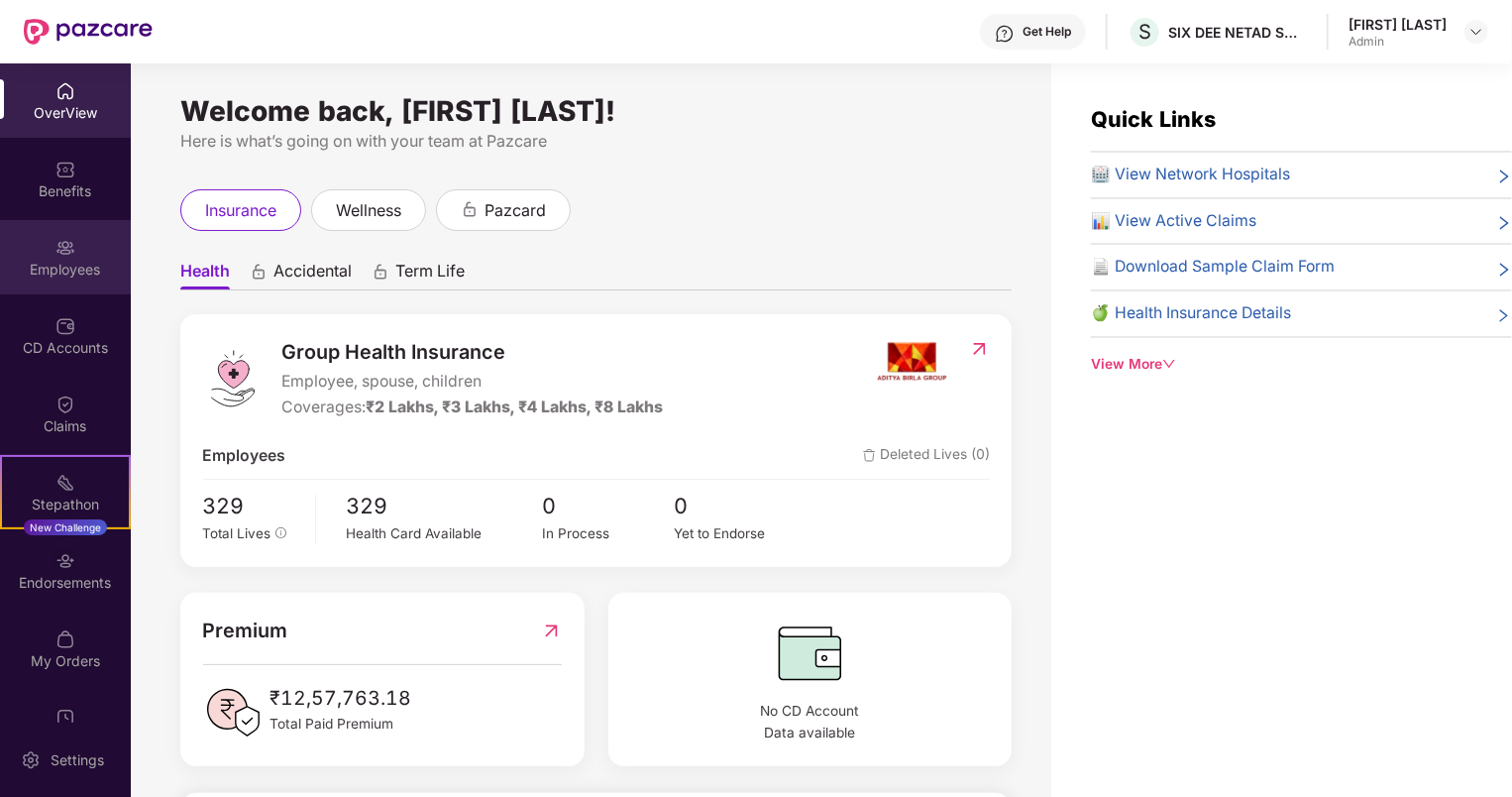 click on "Employees" at bounding box center [65, 257] 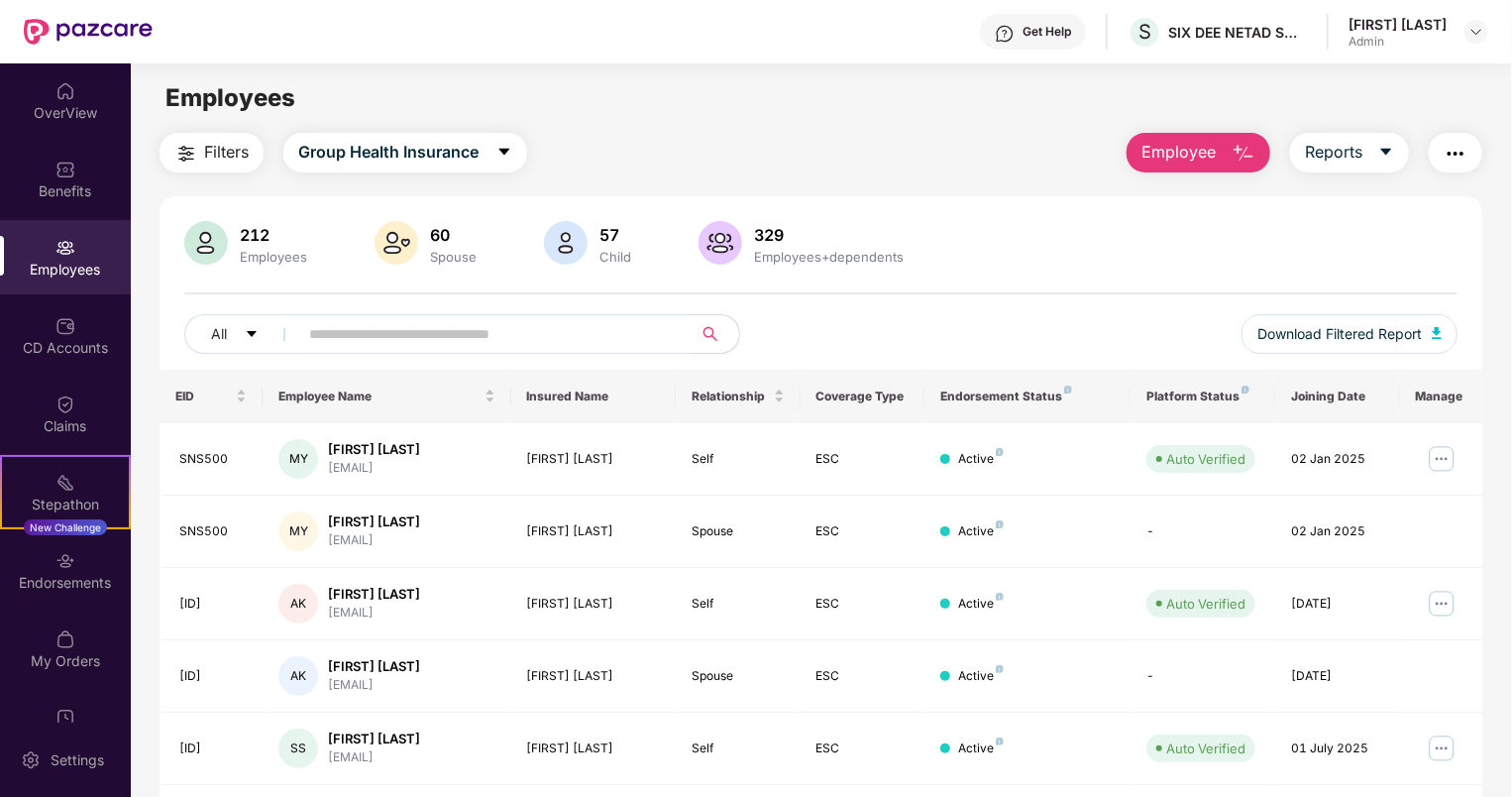 click on "Employee" at bounding box center [1198, 153] 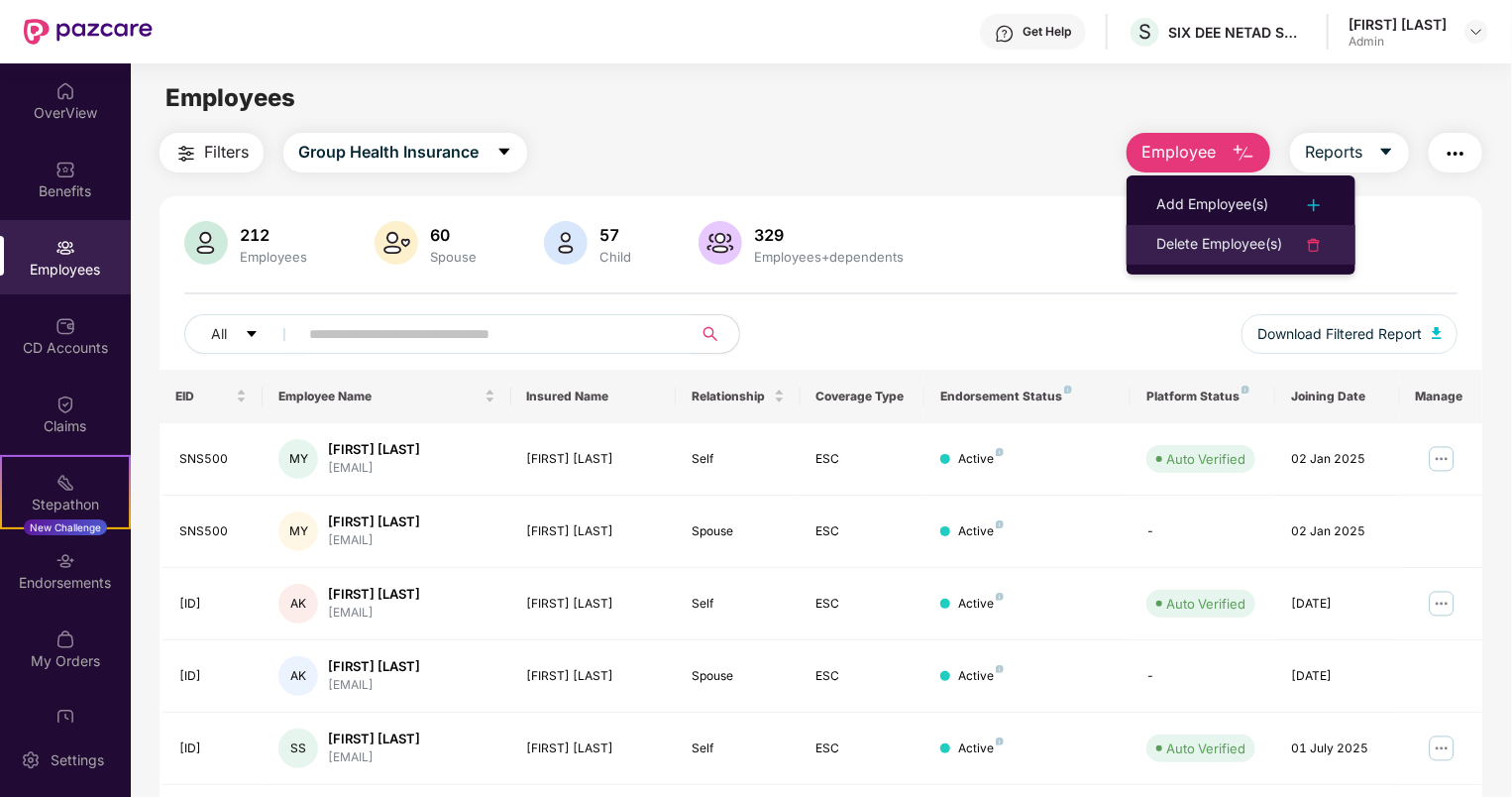 click on "Delete Employee(s)" at bounding box center (1219, 245) 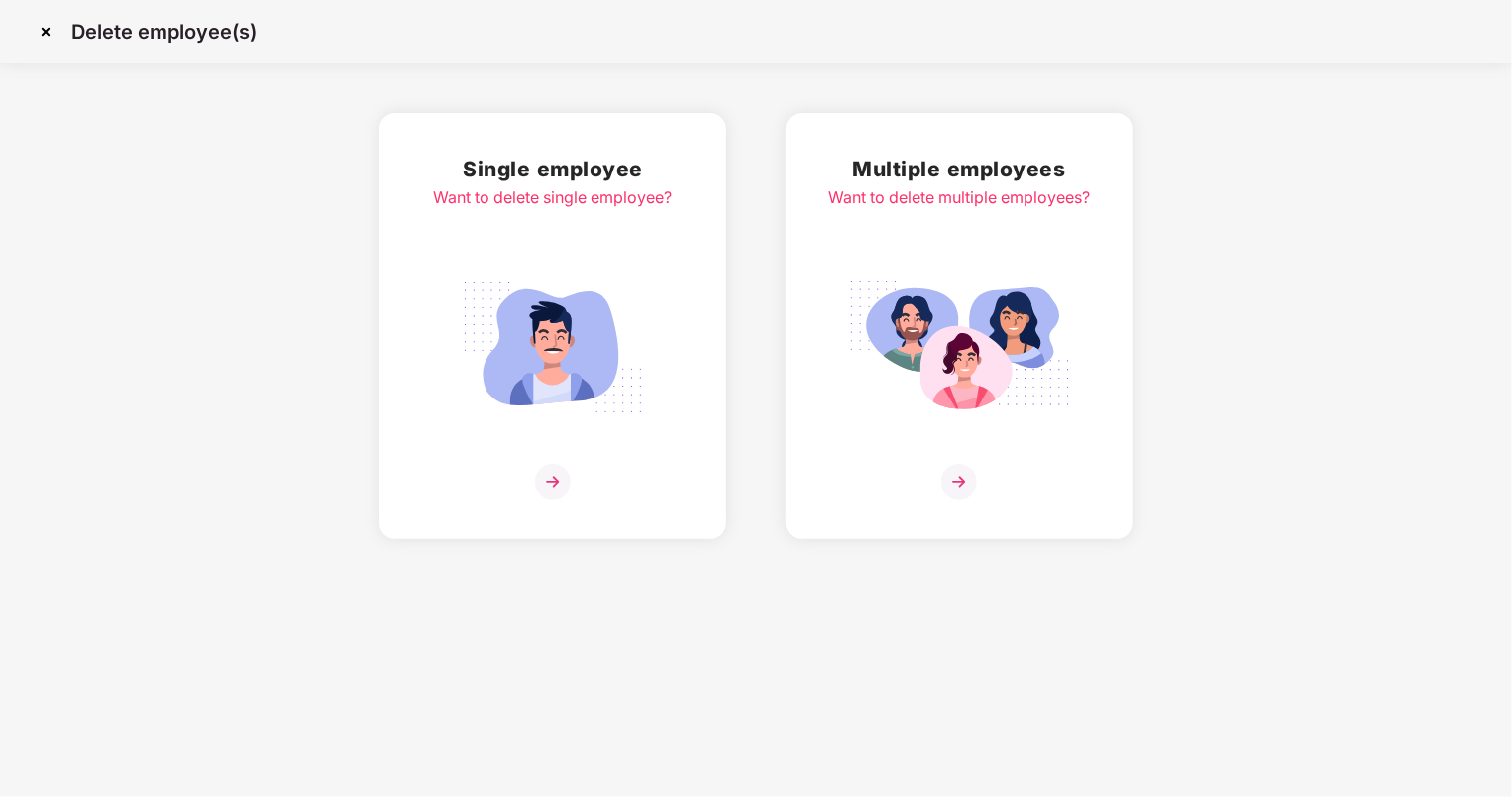 click at bounding box center [553, 482] 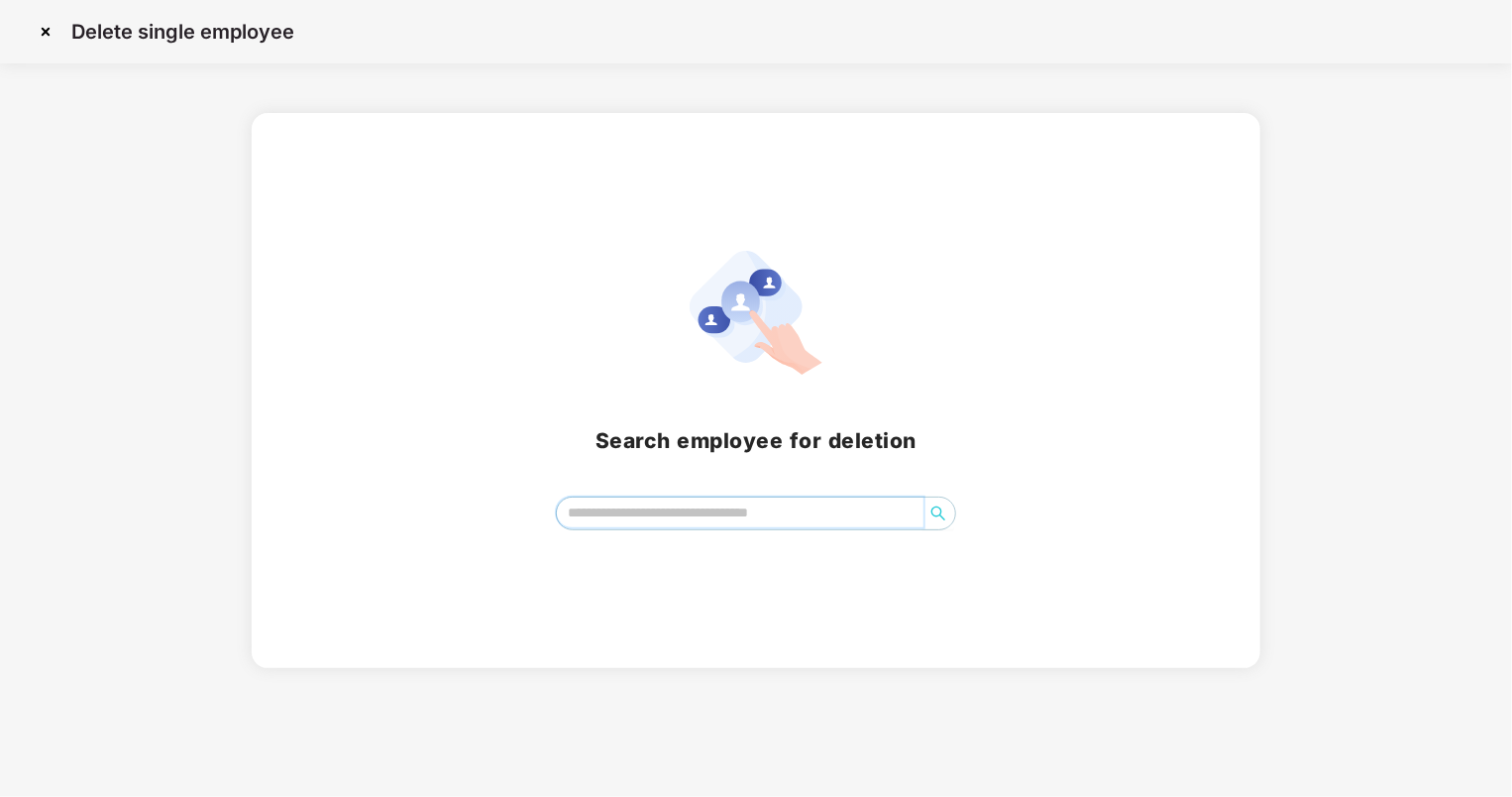 click at bounding box center [740, 512] 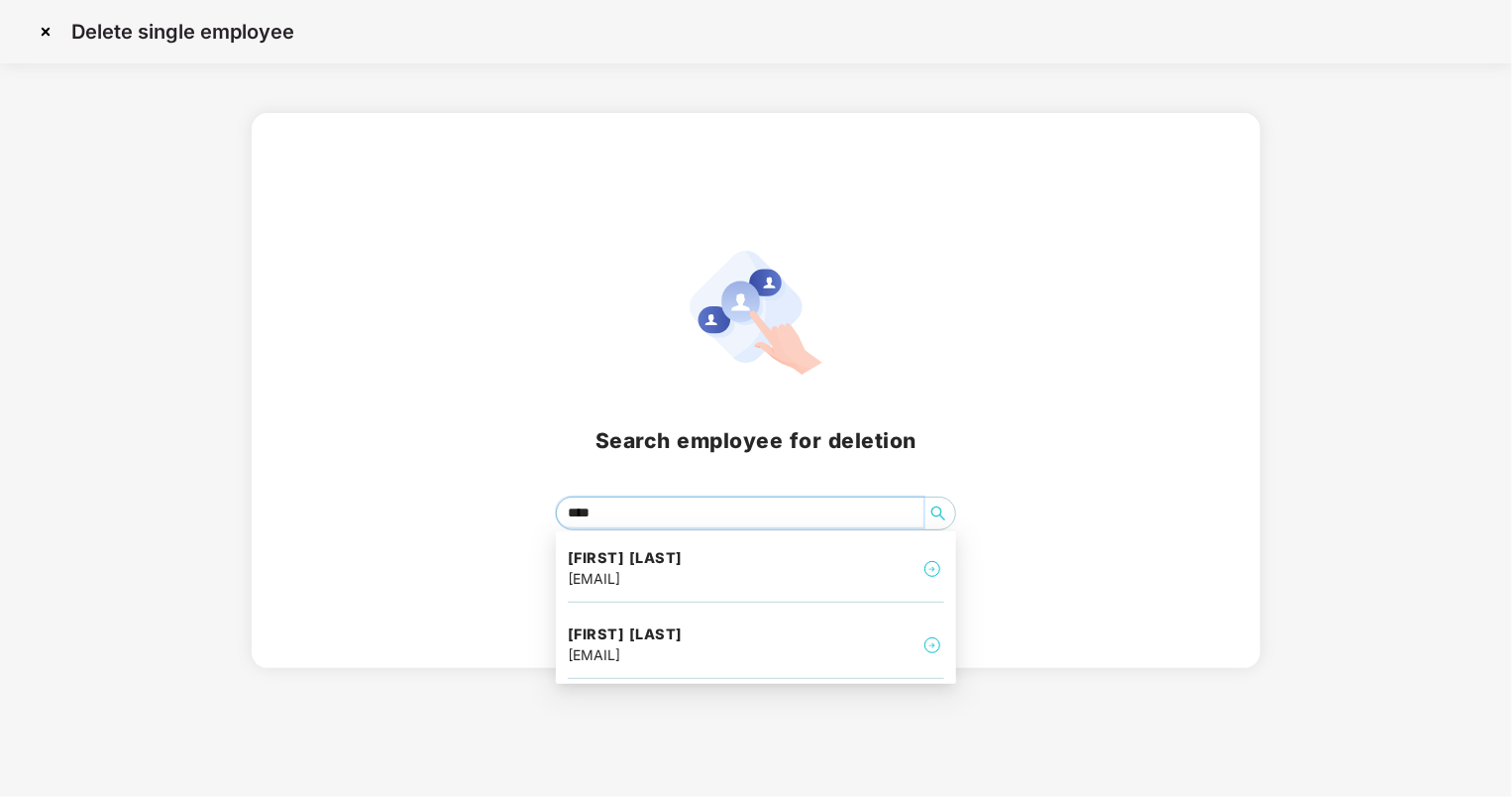 type on "*****" 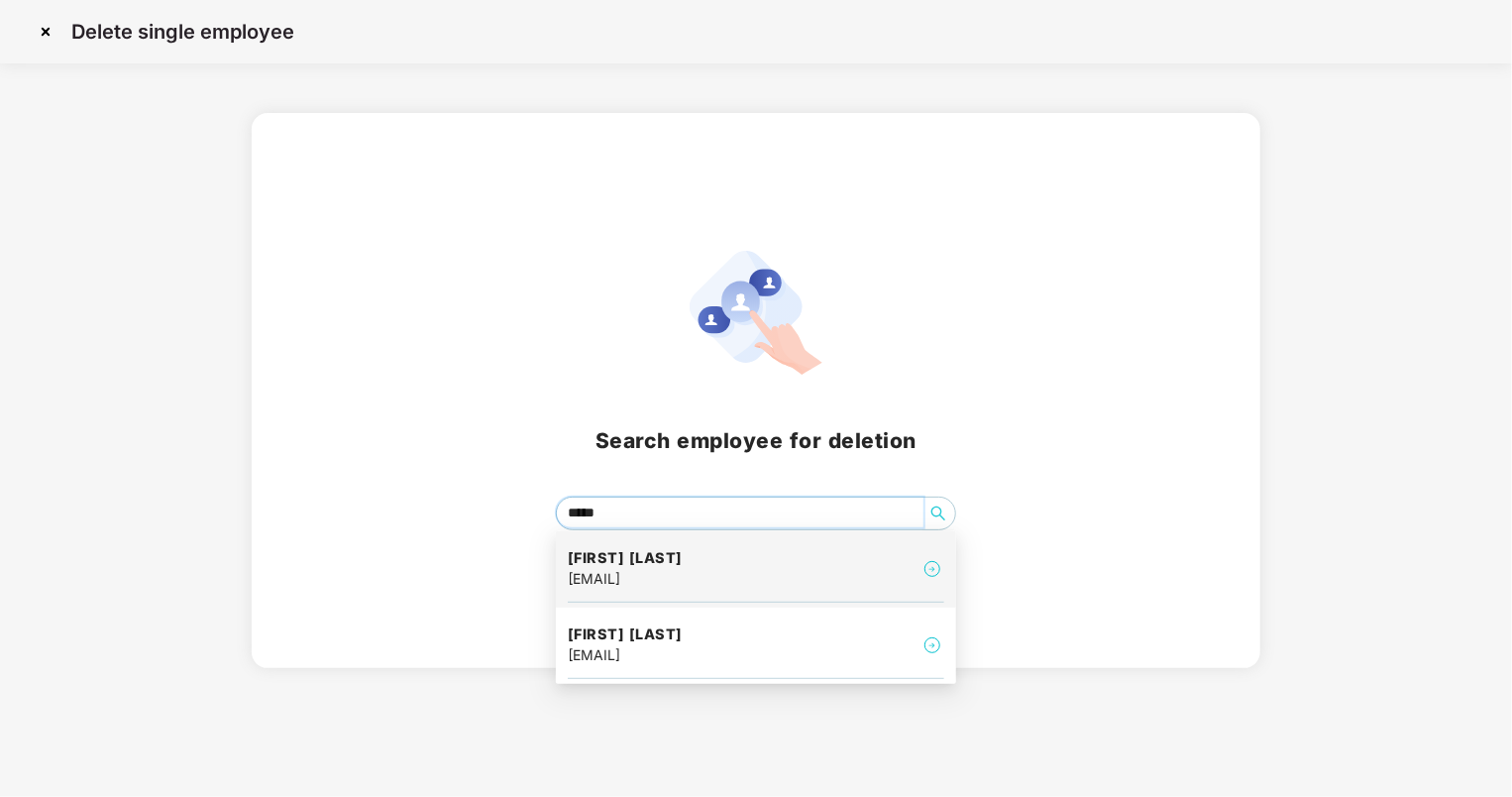 click on "[FIRST] [LAST] [EMAIL]" at bounding box center (756, 569) 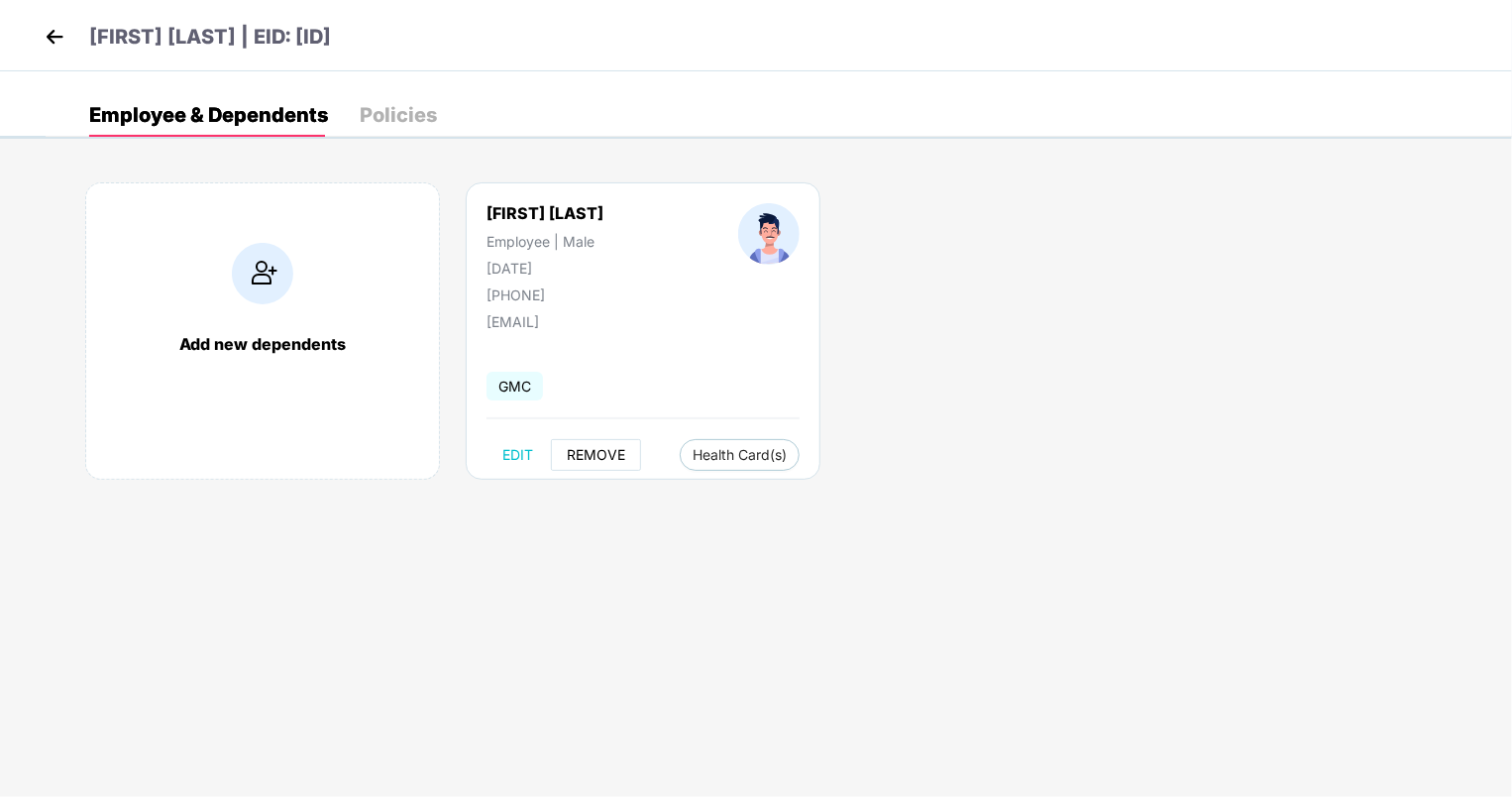 click on "REMOVE" at bounding box center [595, 455] 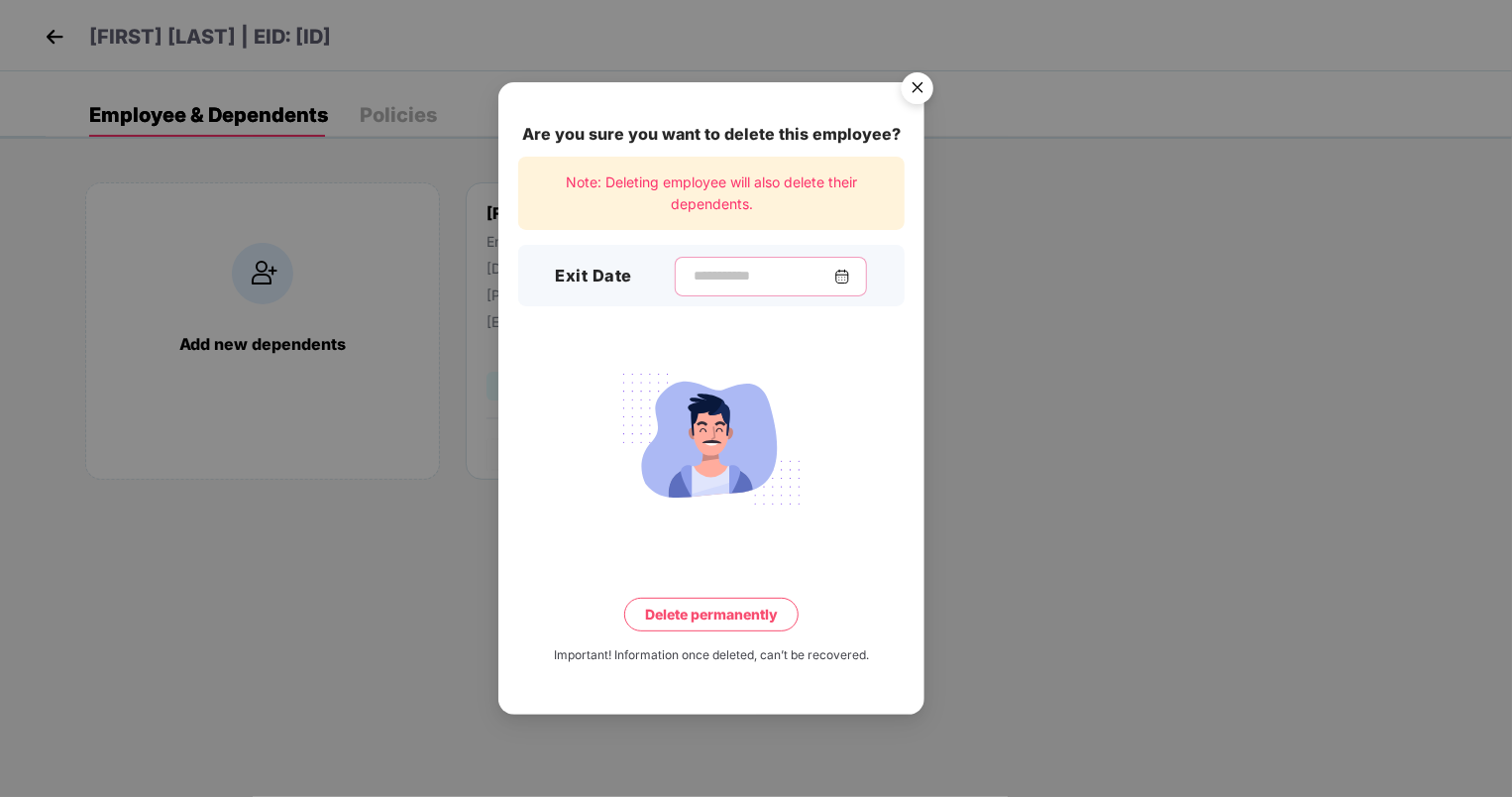 click at bounding box center (763, 276) 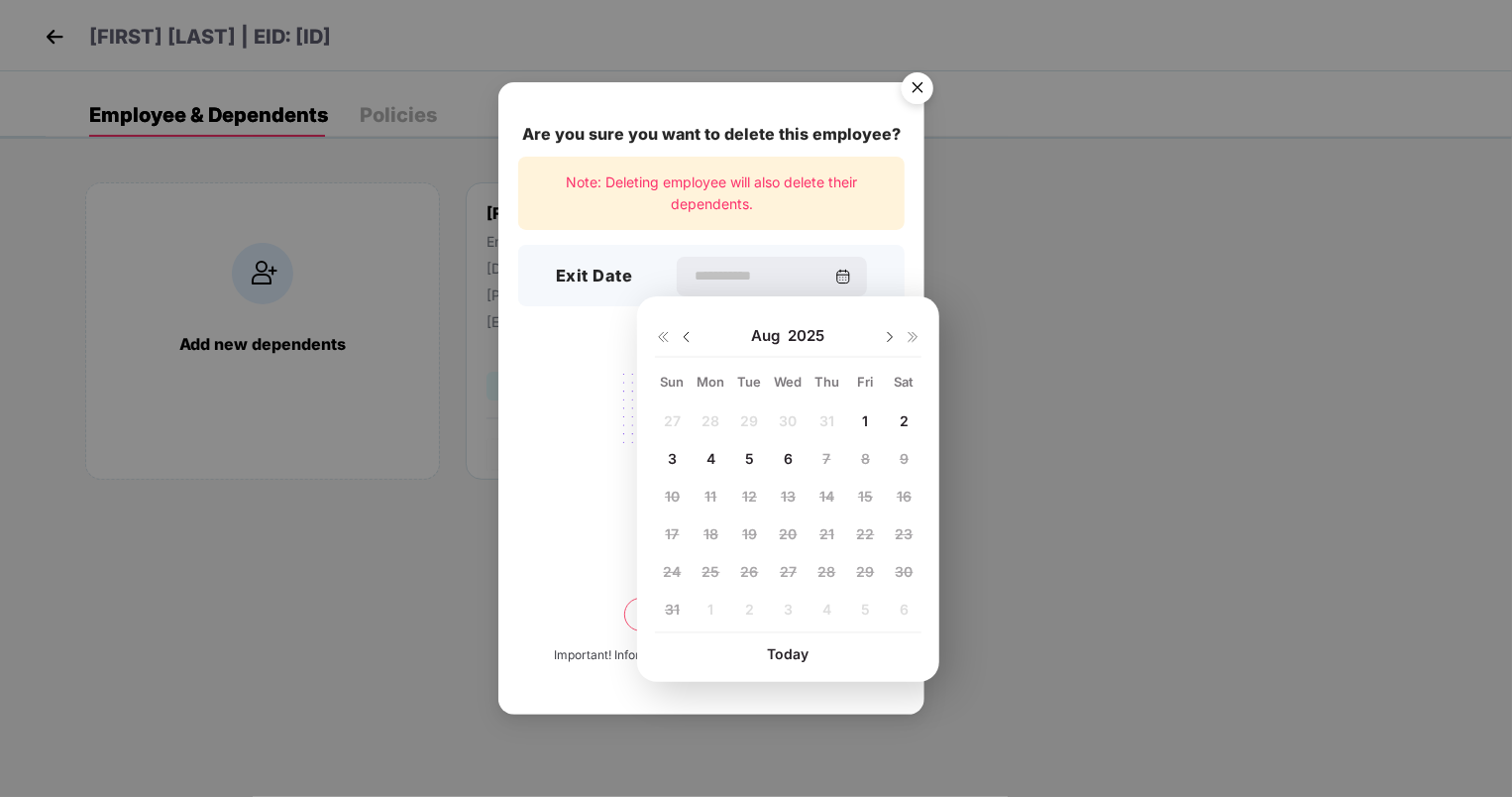 click at bounding box center (687, 337) 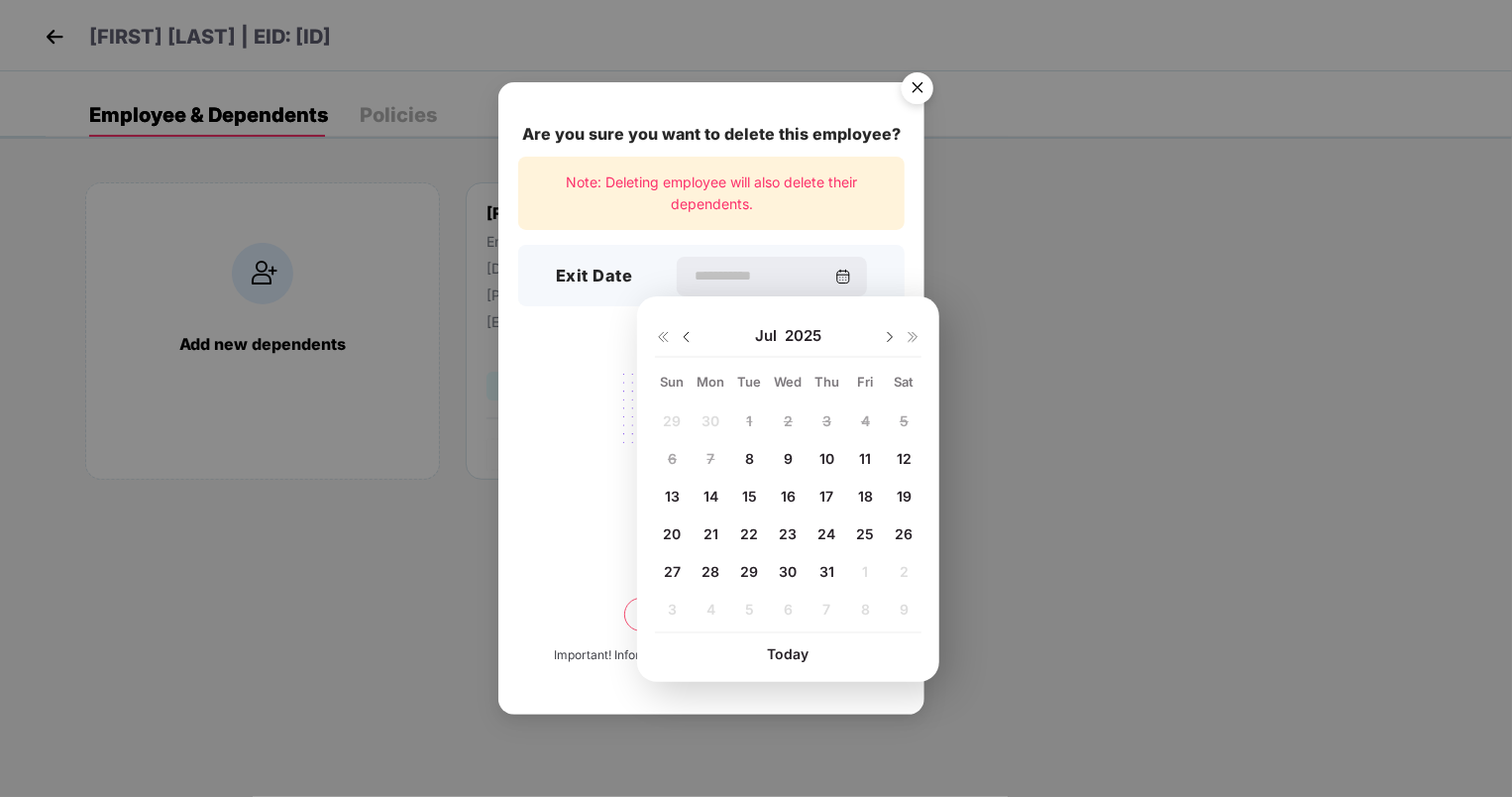 click on "31" at bounding box center [826, 571] 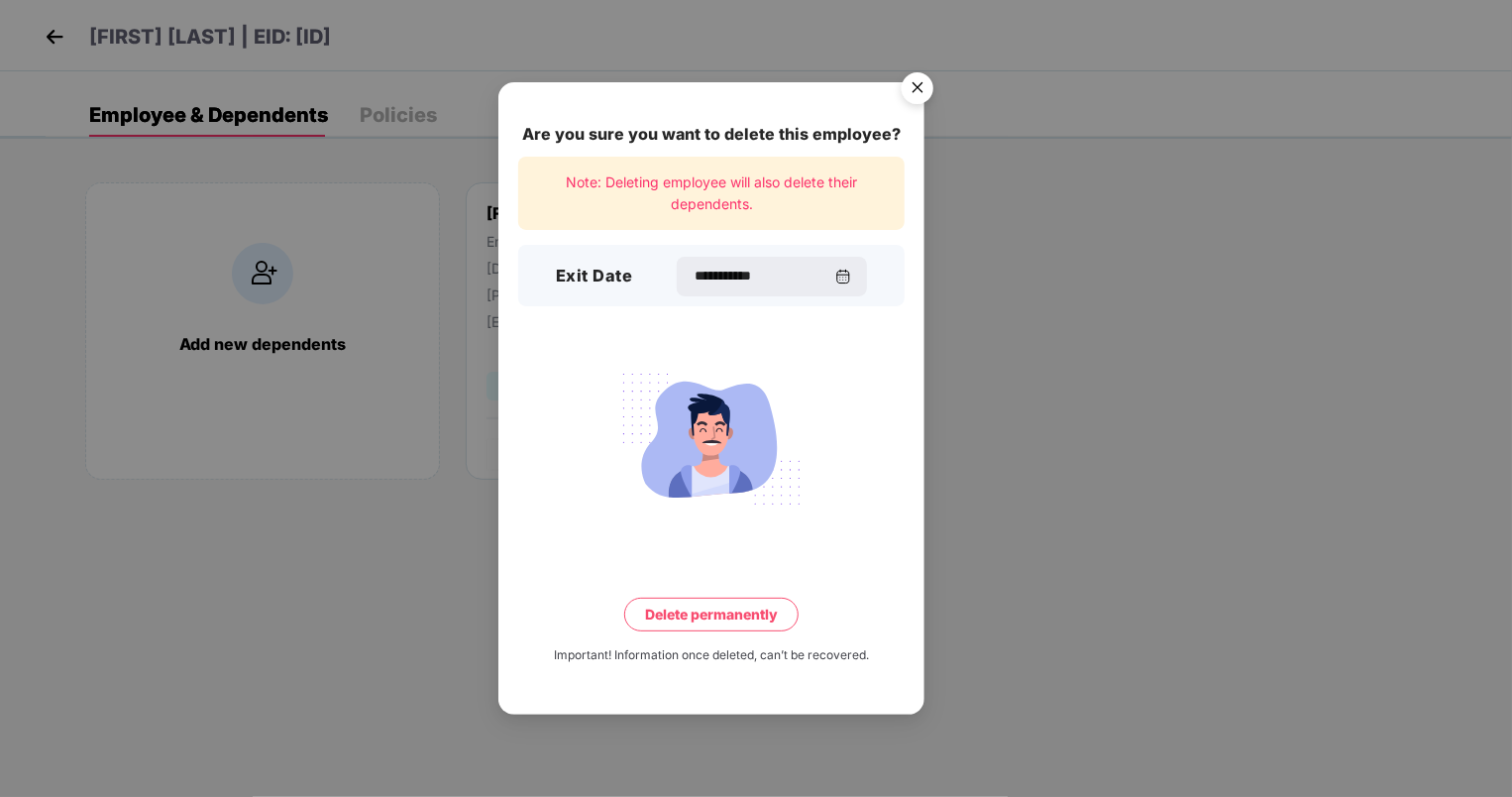 click on "Delete permanently" at bounding box center [711, 615] 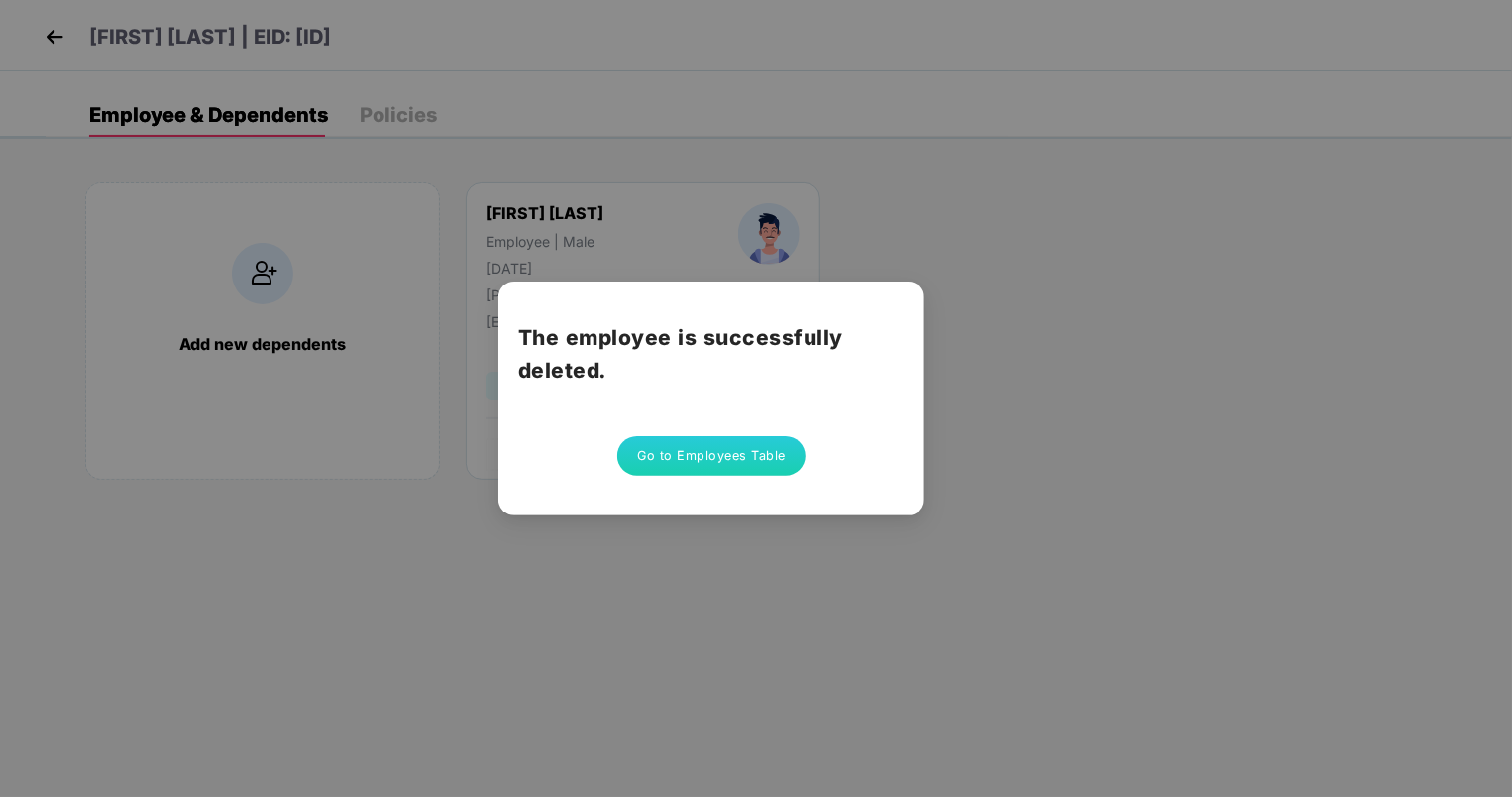 click on "Go to Employees Table" at bounding box center (711, 456) 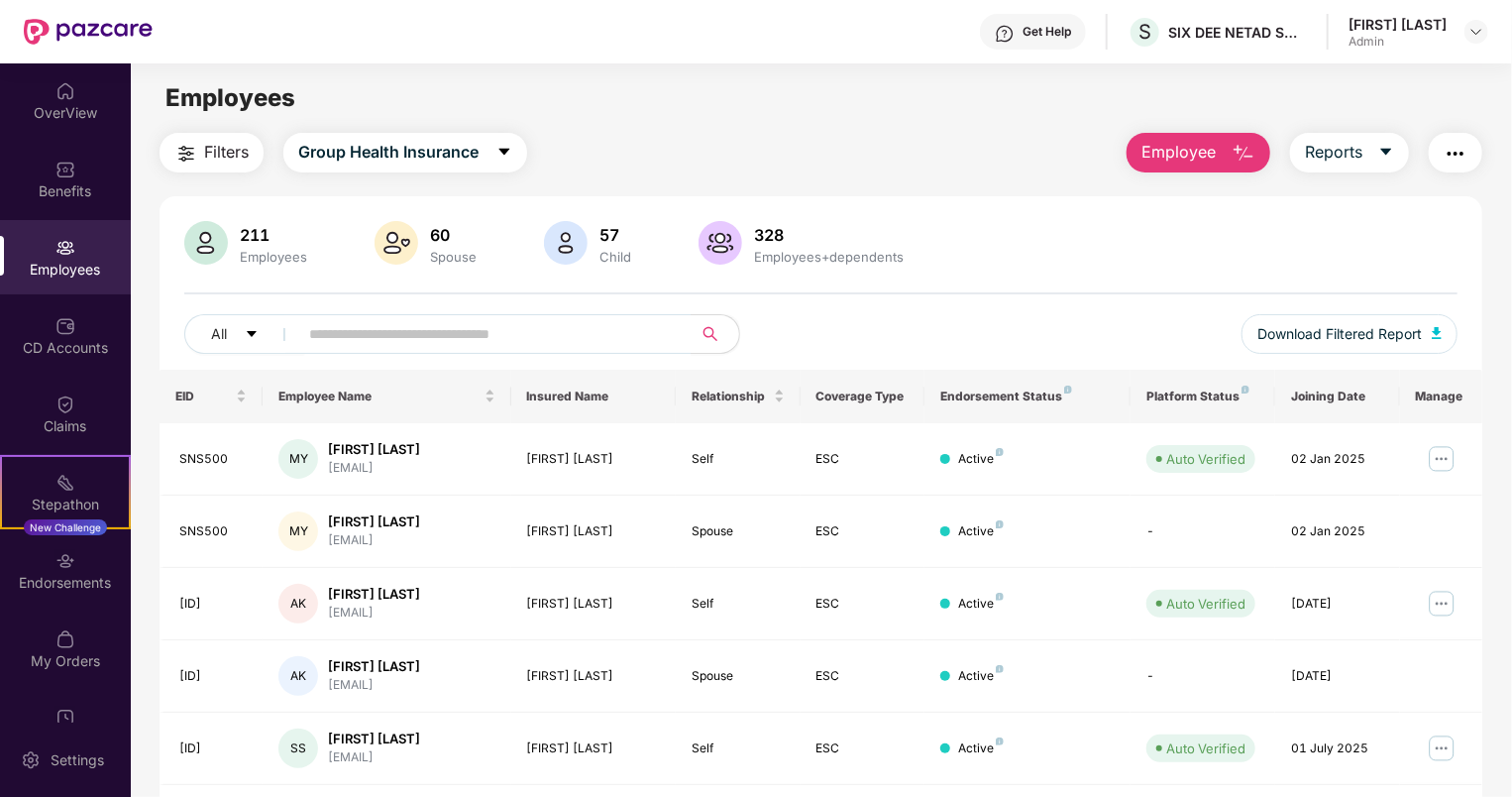 click on "Employee" at bounding box center (1178, 152) 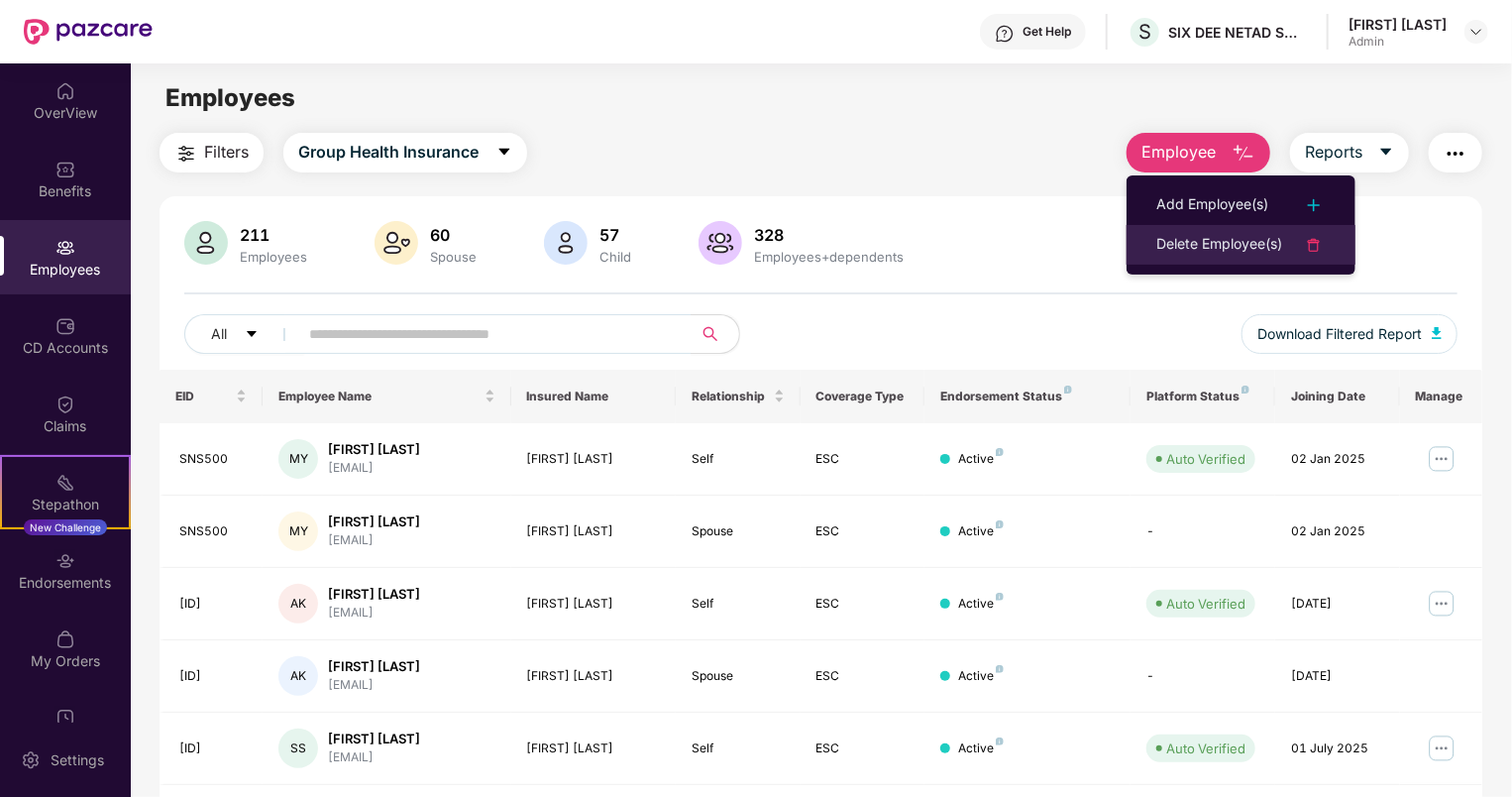 click on "Delete Employee(s)" at bounding box center (1219, 245) 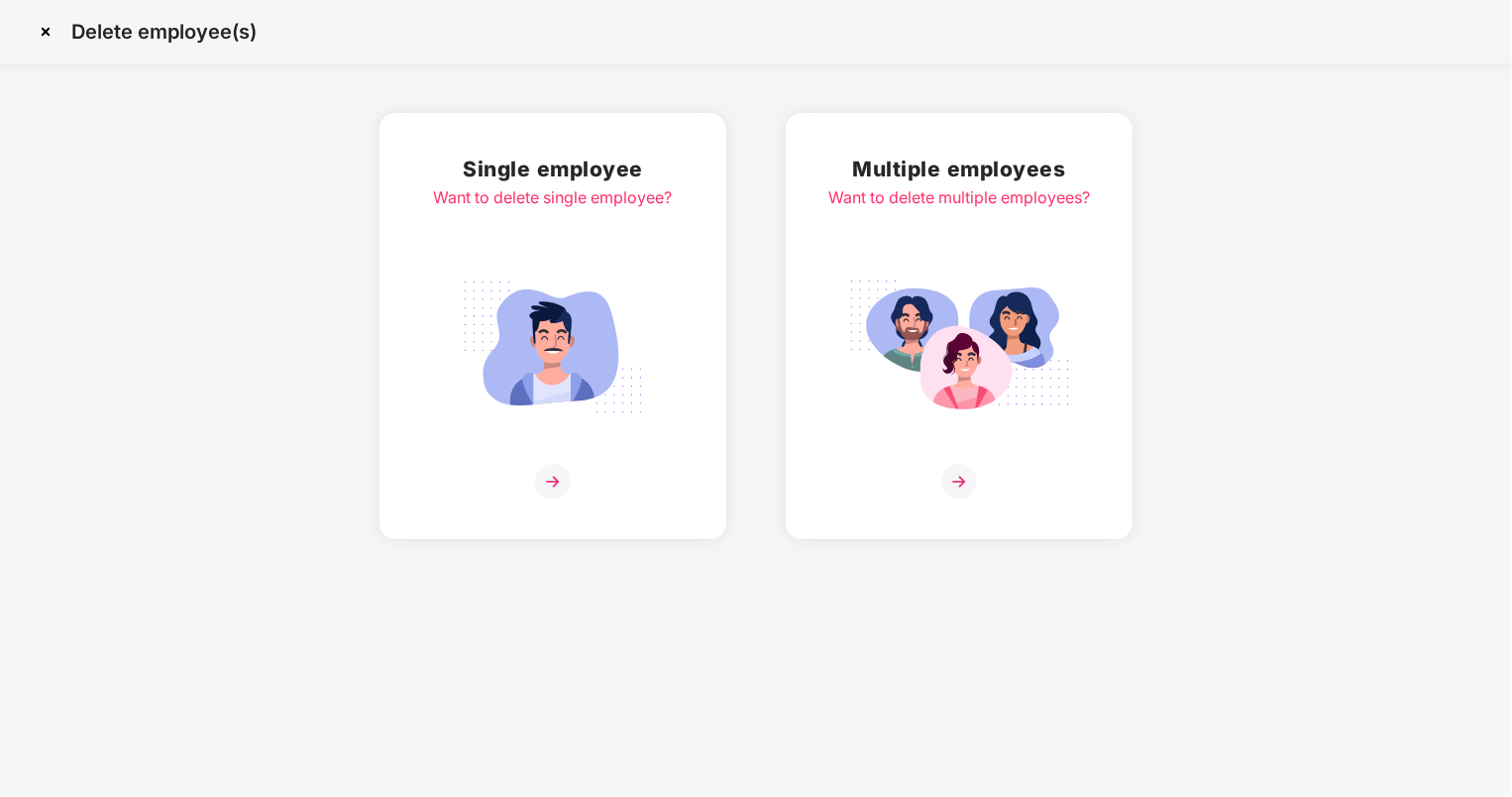 click at bounding box center [553, 482] 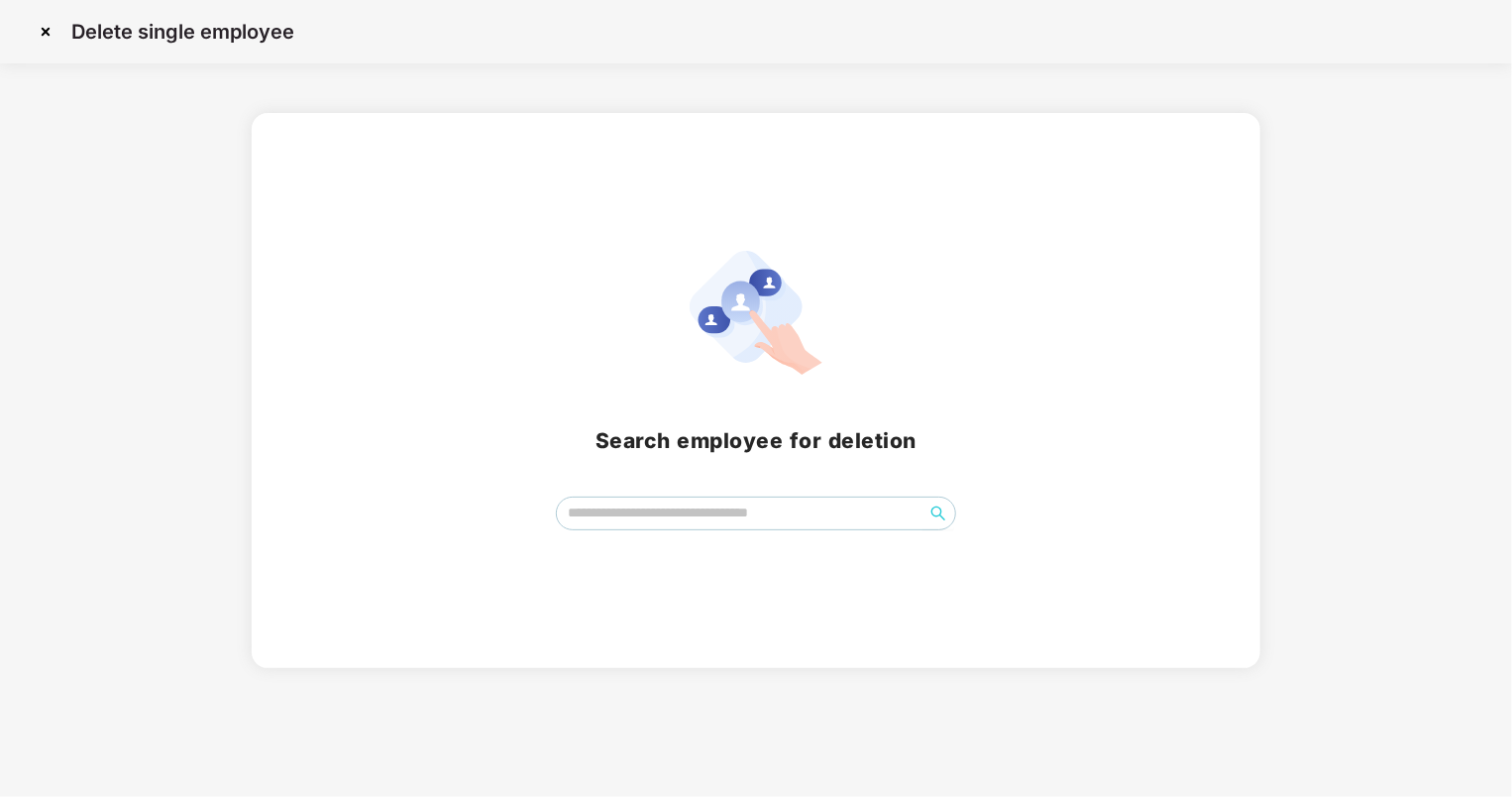 click on "Search employee for deletion" at bounding box center (755, 391) 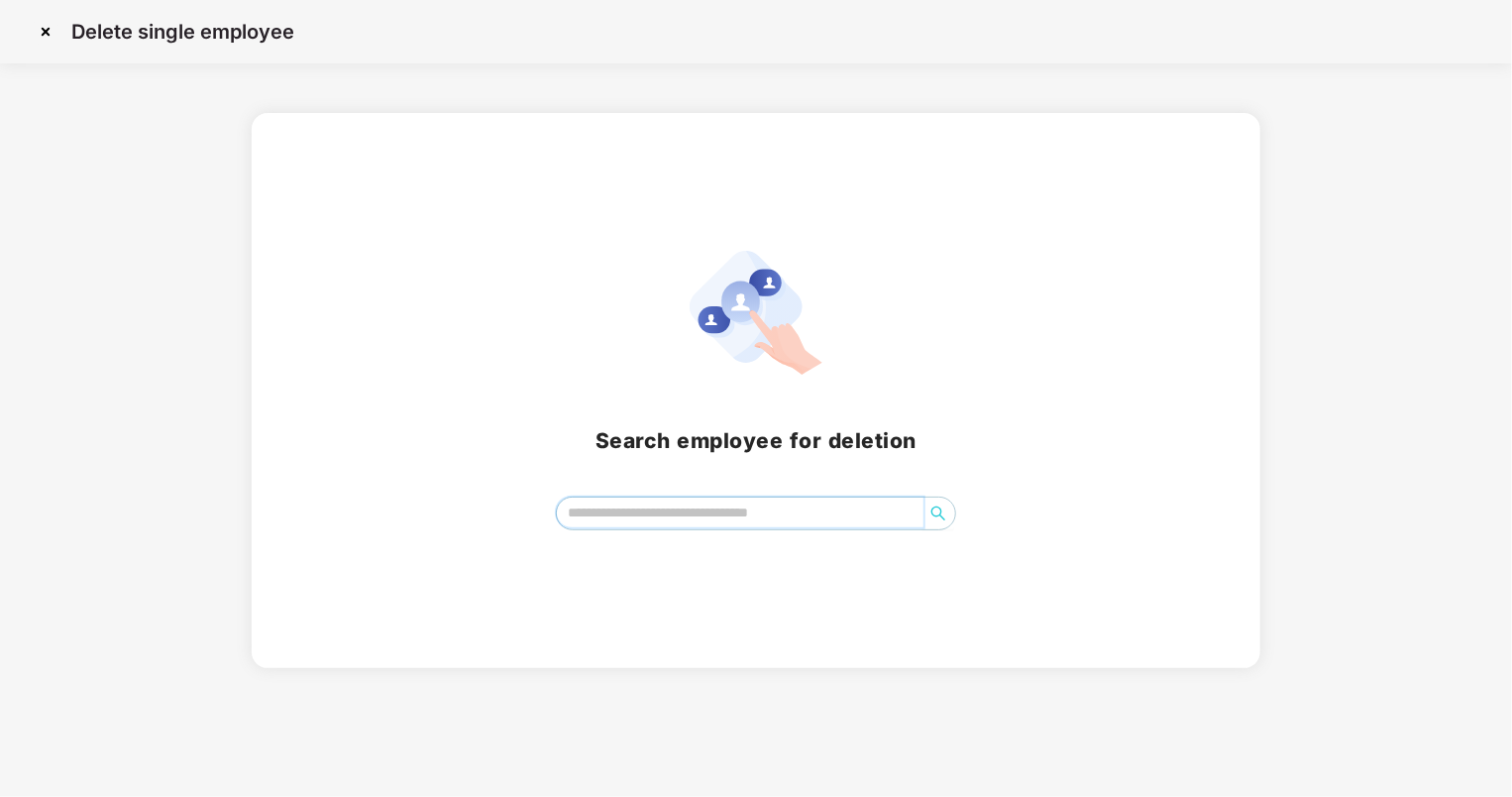click at bounding box center (740, 512) 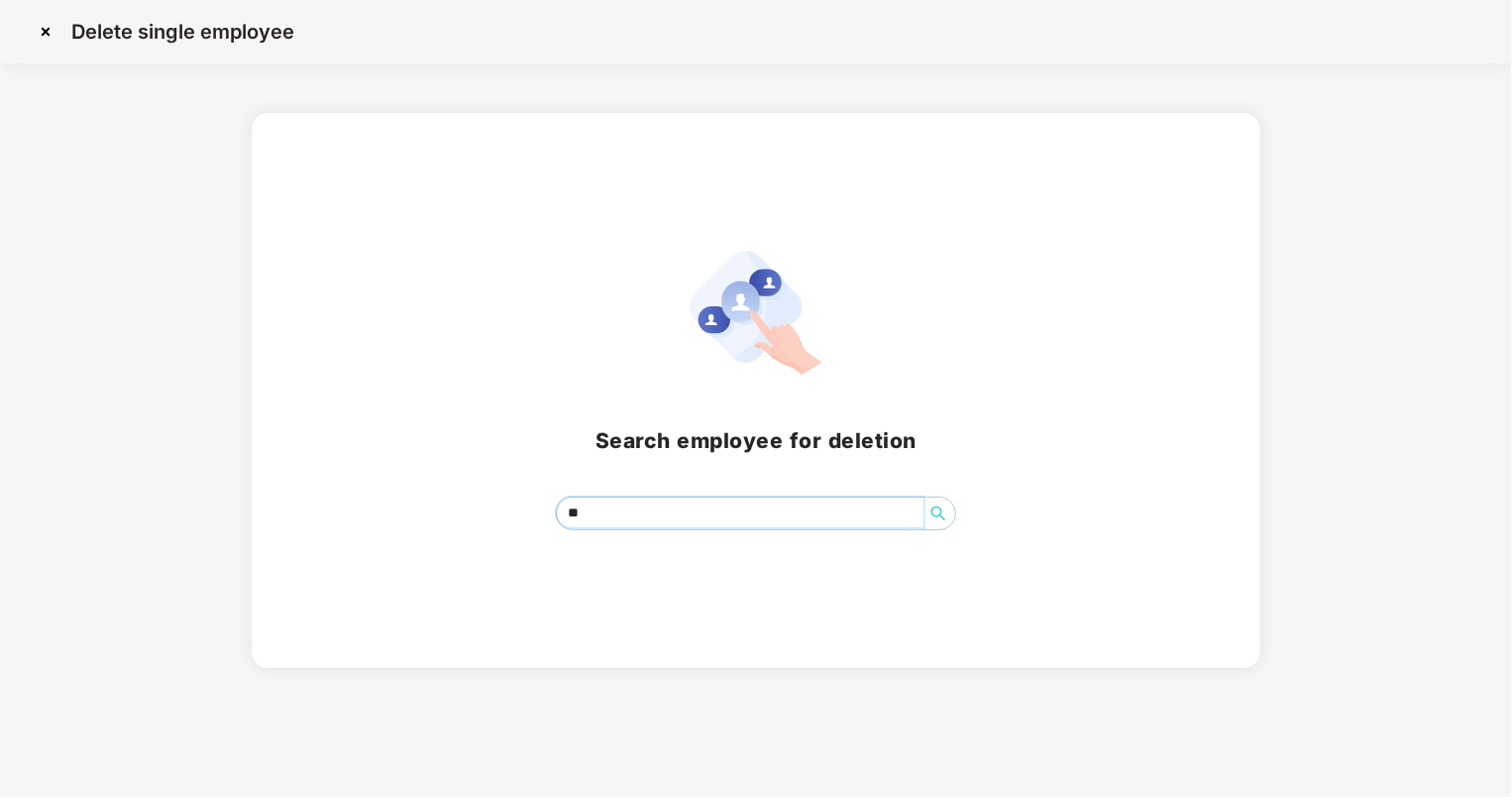 type on "*" 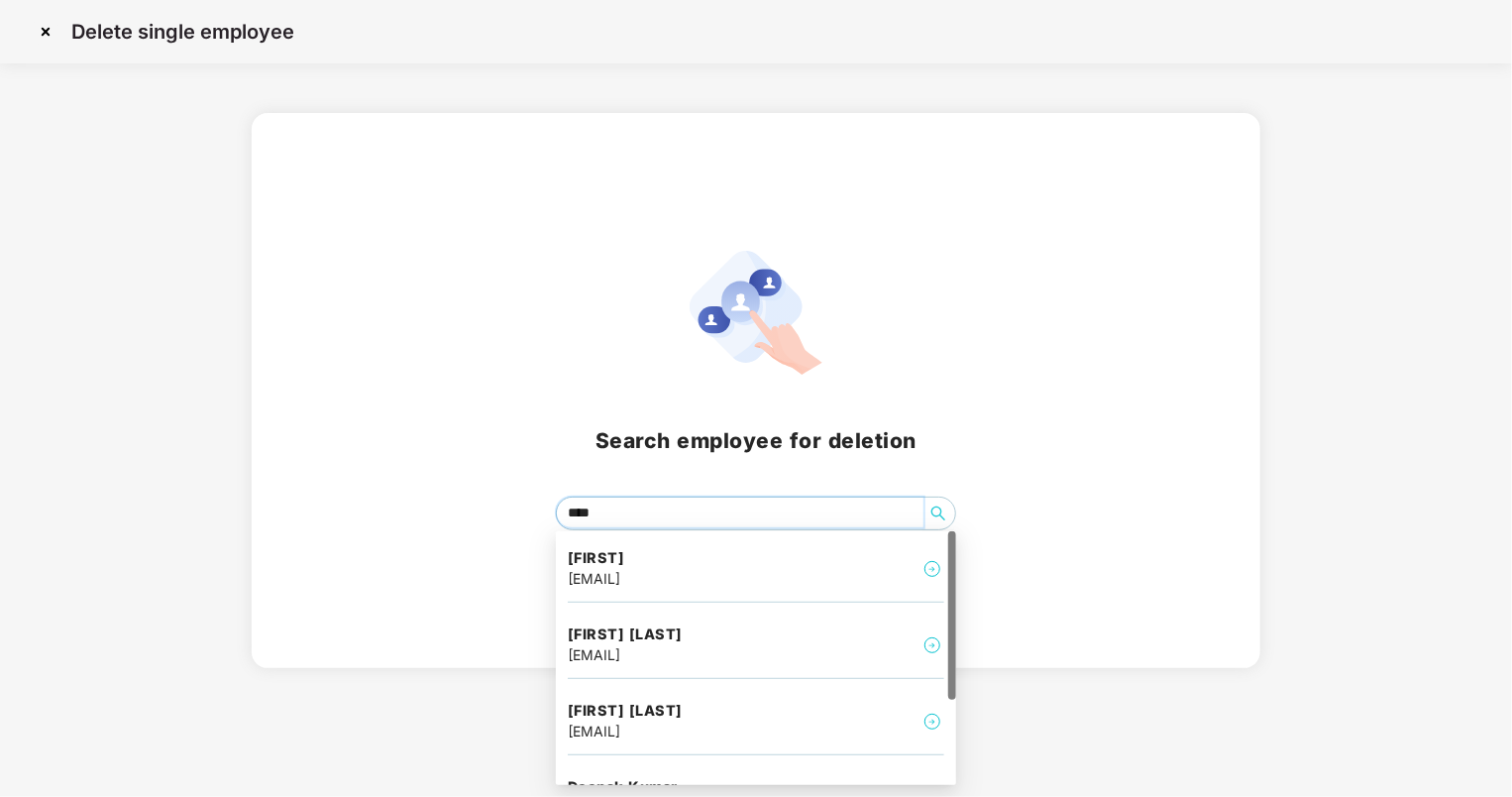 type on "*****" 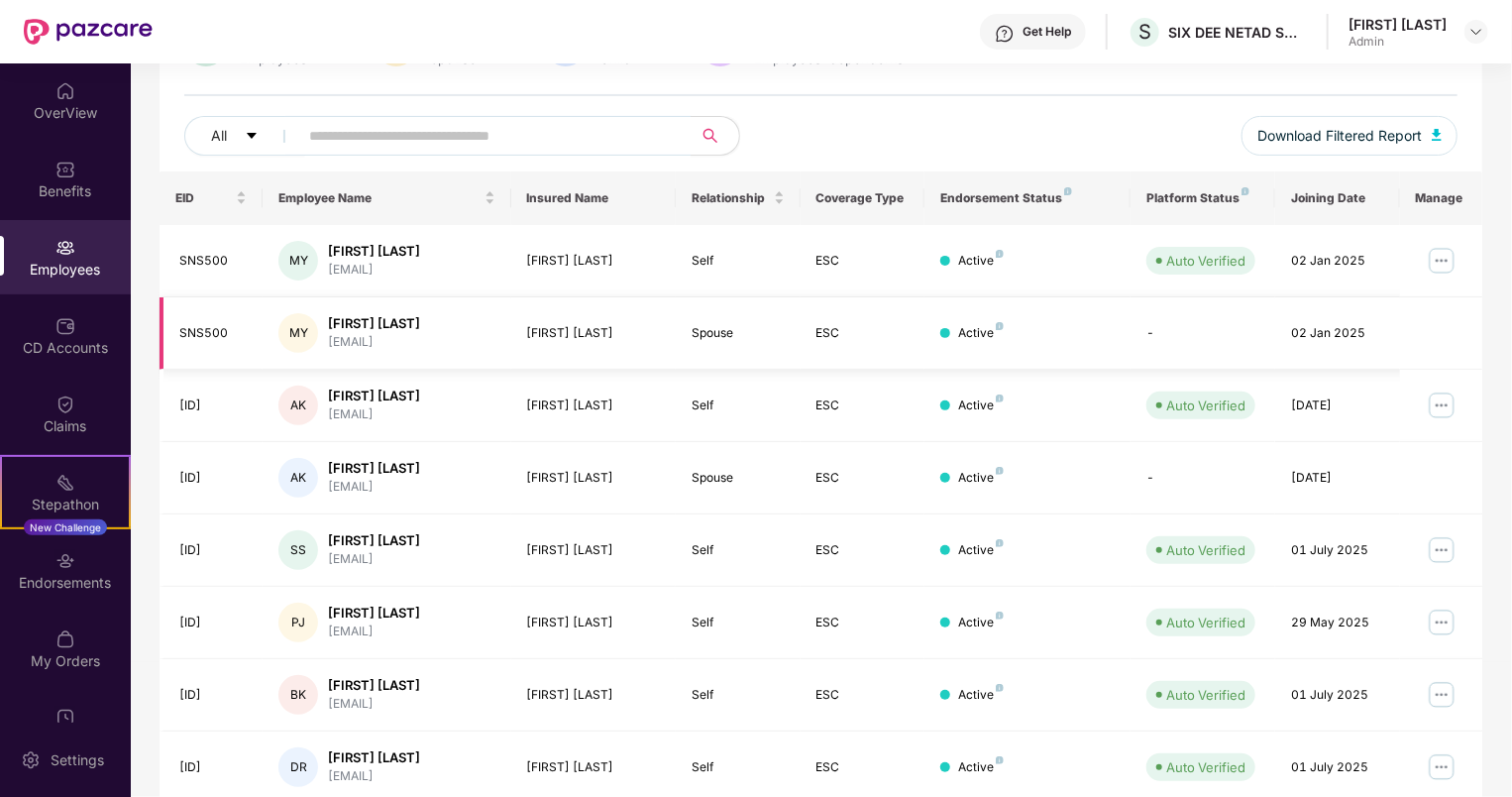 scroll, scrollTop: 297, scrollLeft: 0, axis: vertical 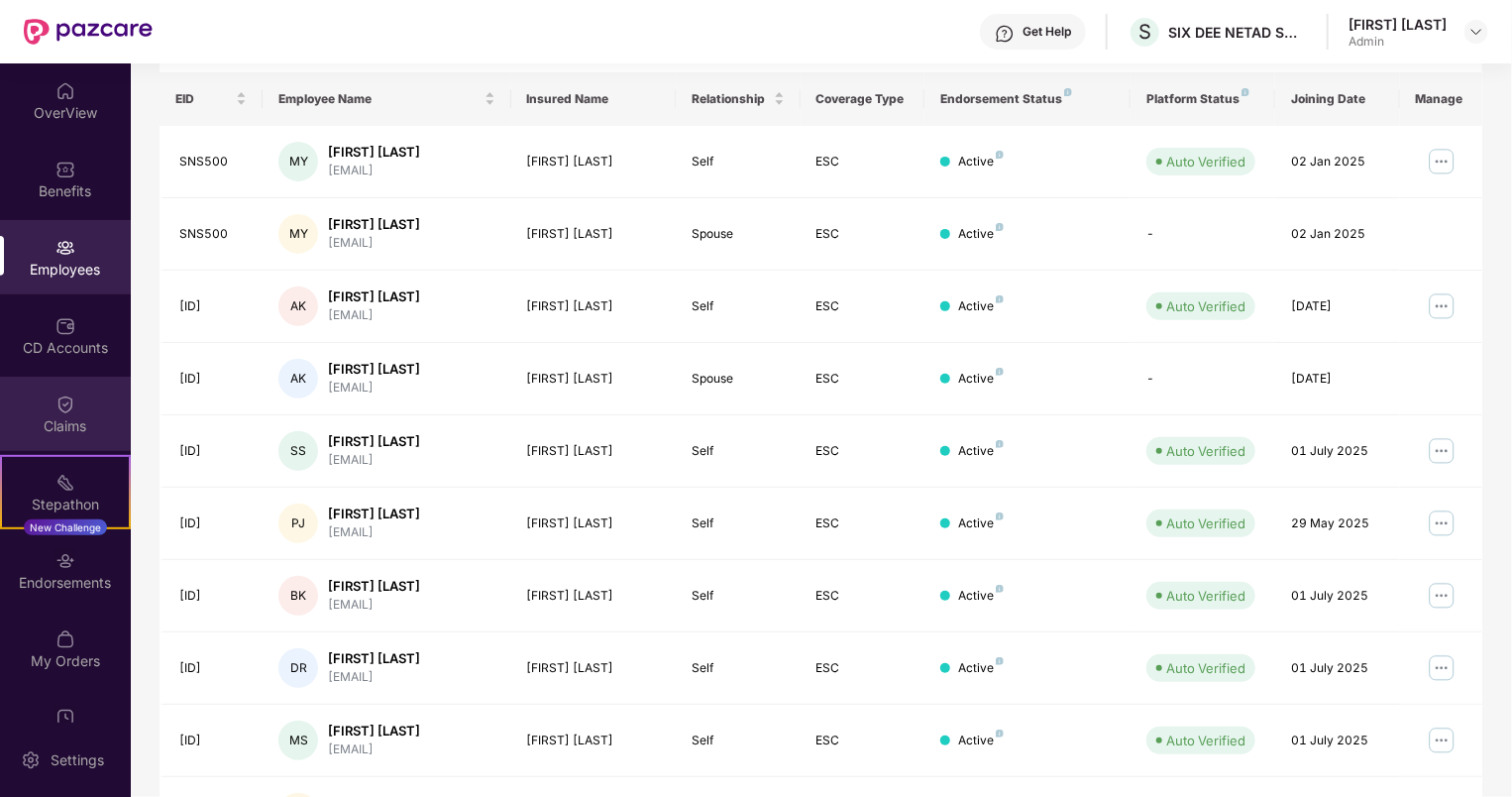 click on "Claims" at bounding box center (65, 413) 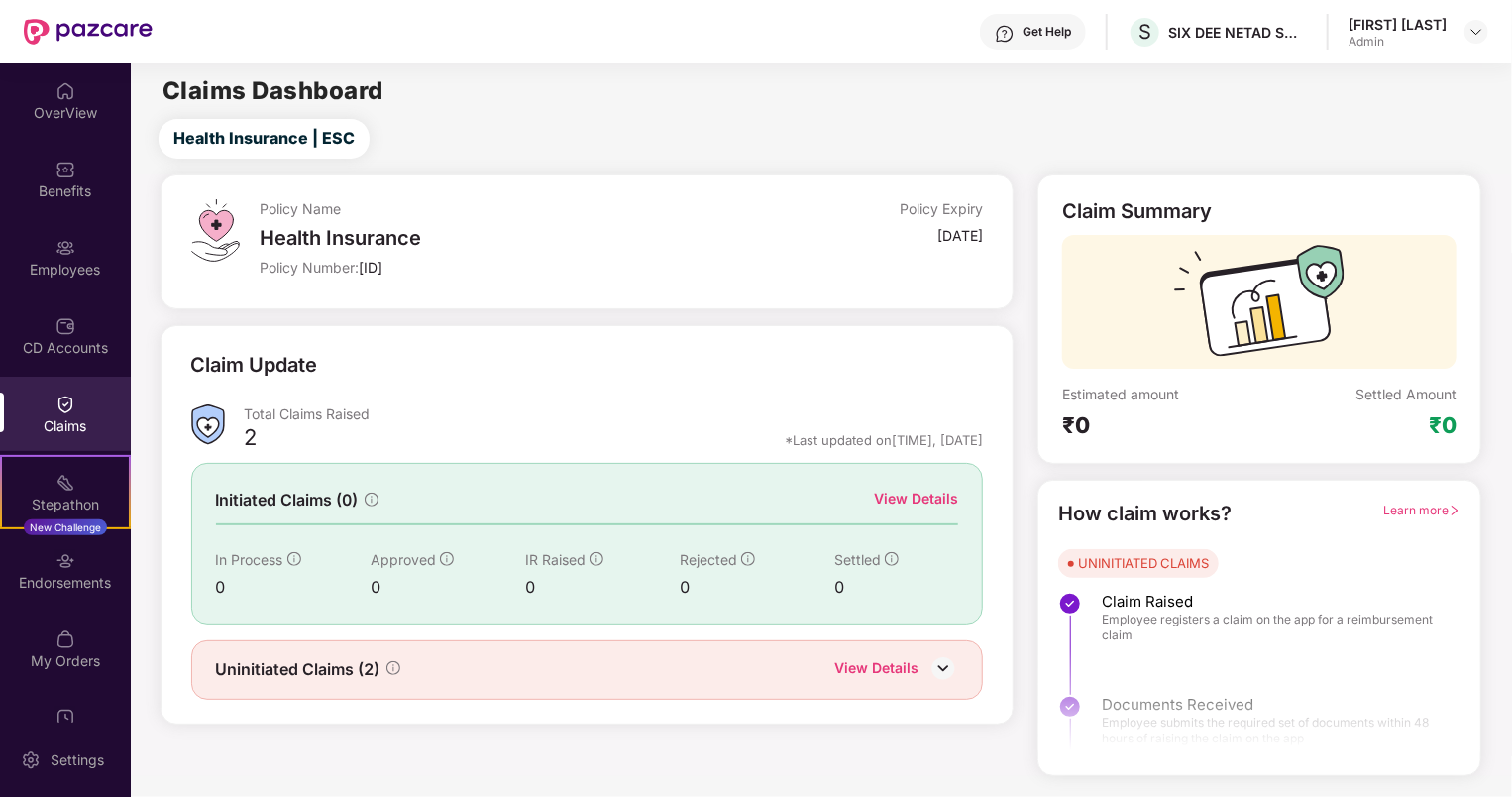 click on "Uninitiated Claims (2)" at bounding box center [298, 669] 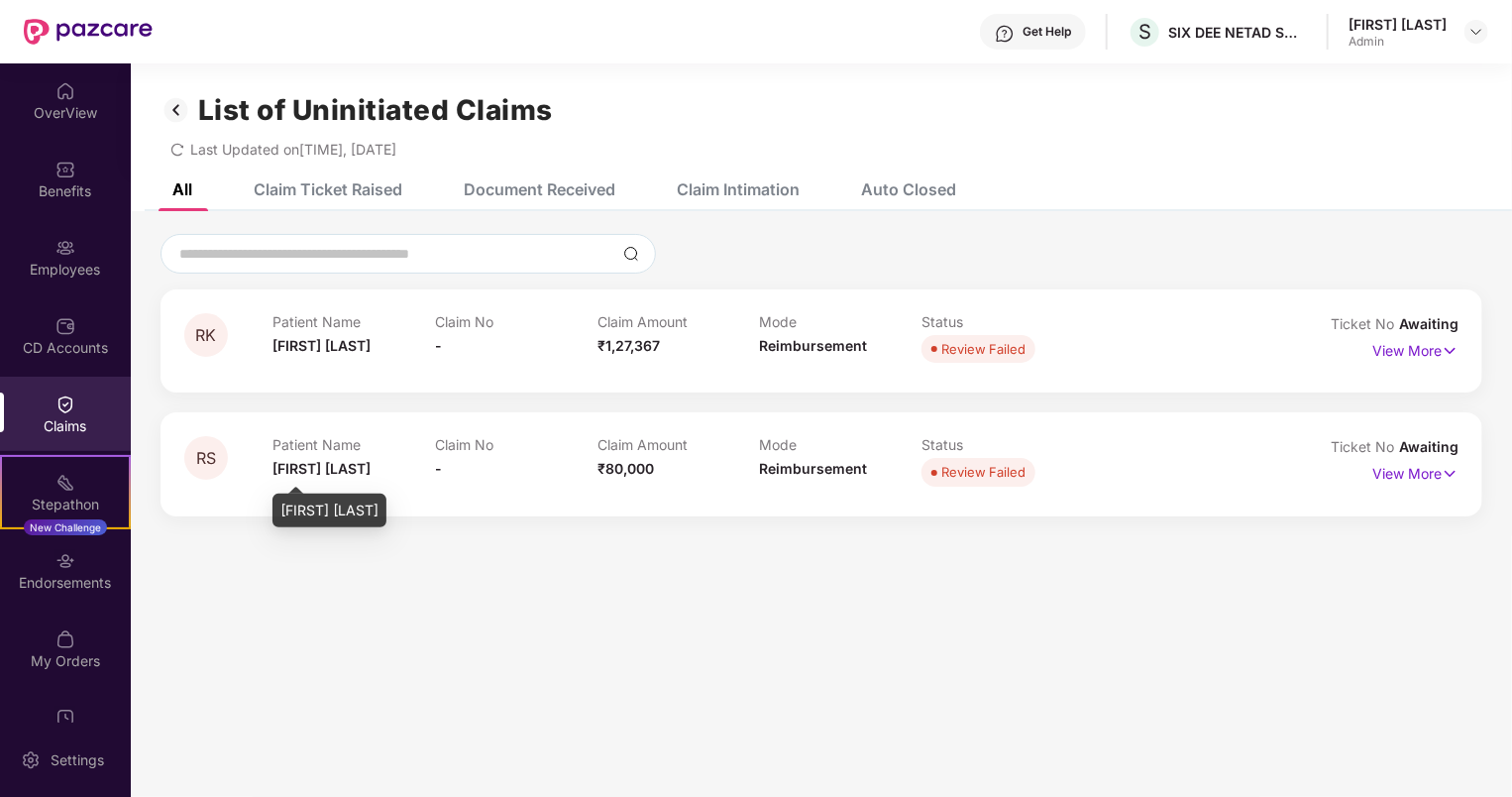 click on "[FIRST] [LAST]" at bounding box center [321, 468] 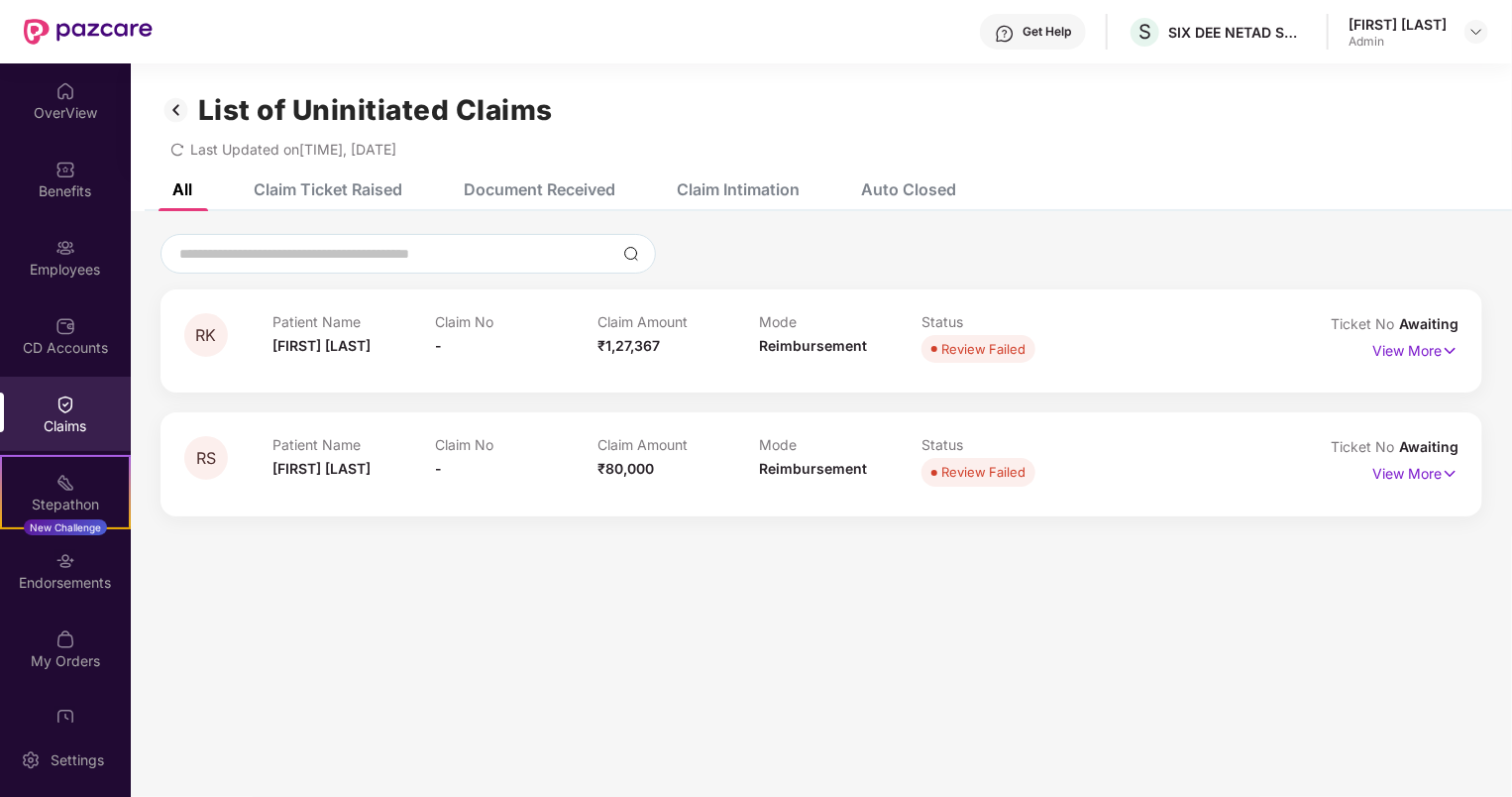 click on "Review Failed" at bounding box center (983, 472) 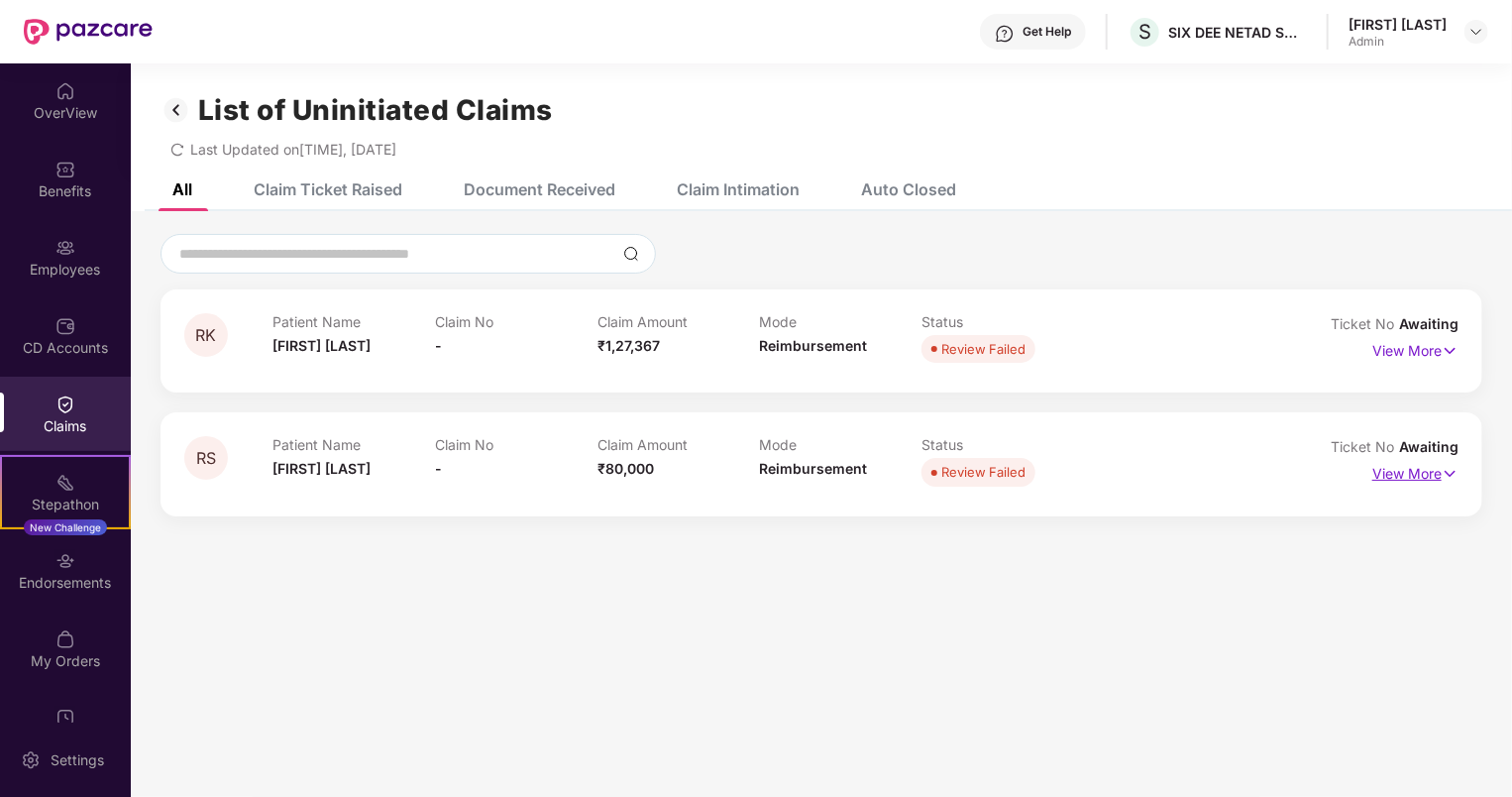 click on "View More" at bounding box center (1415, 471) 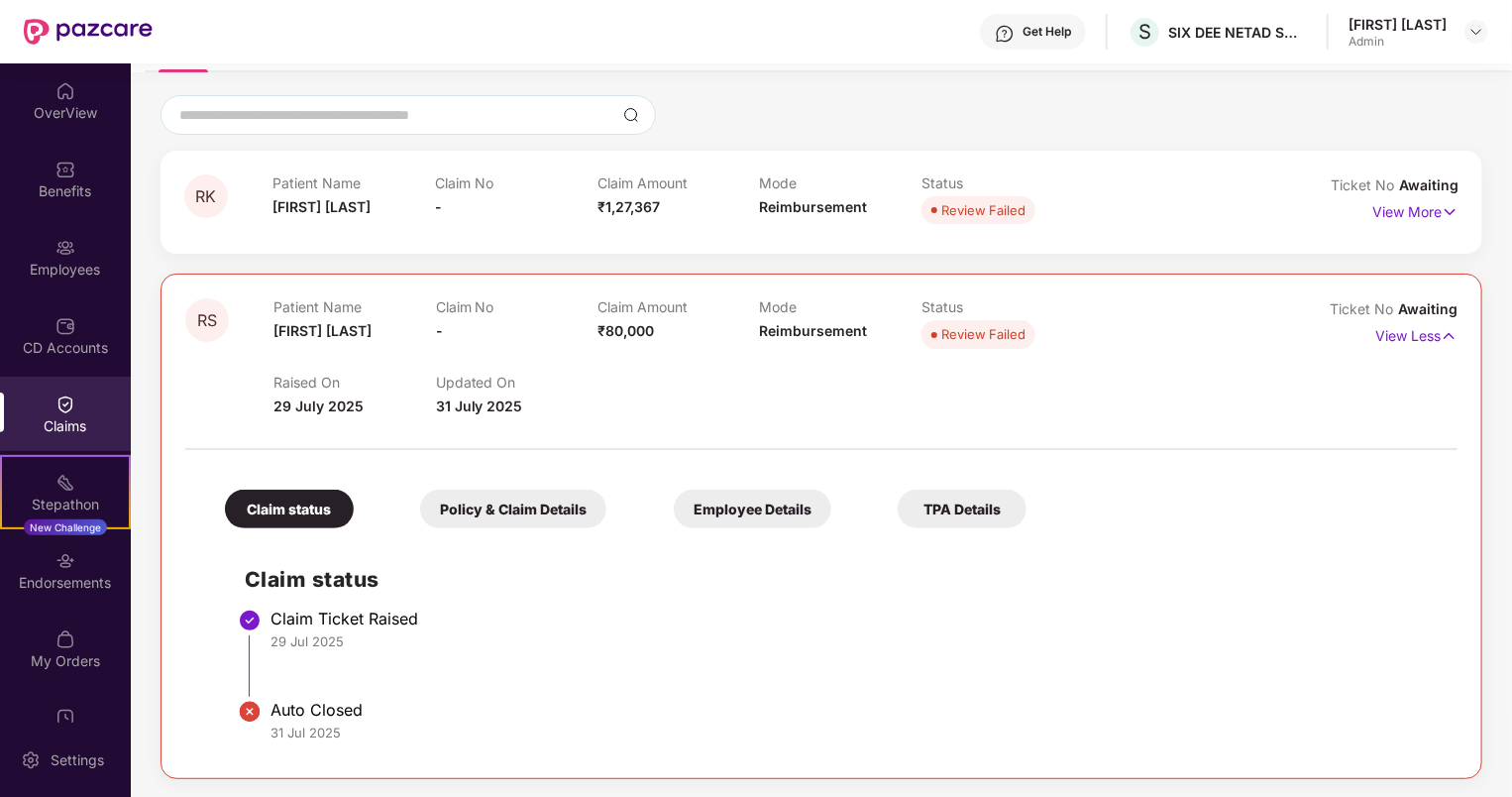 scroll, scrollTop: 40, scrollLeft: 0, axis: vertical 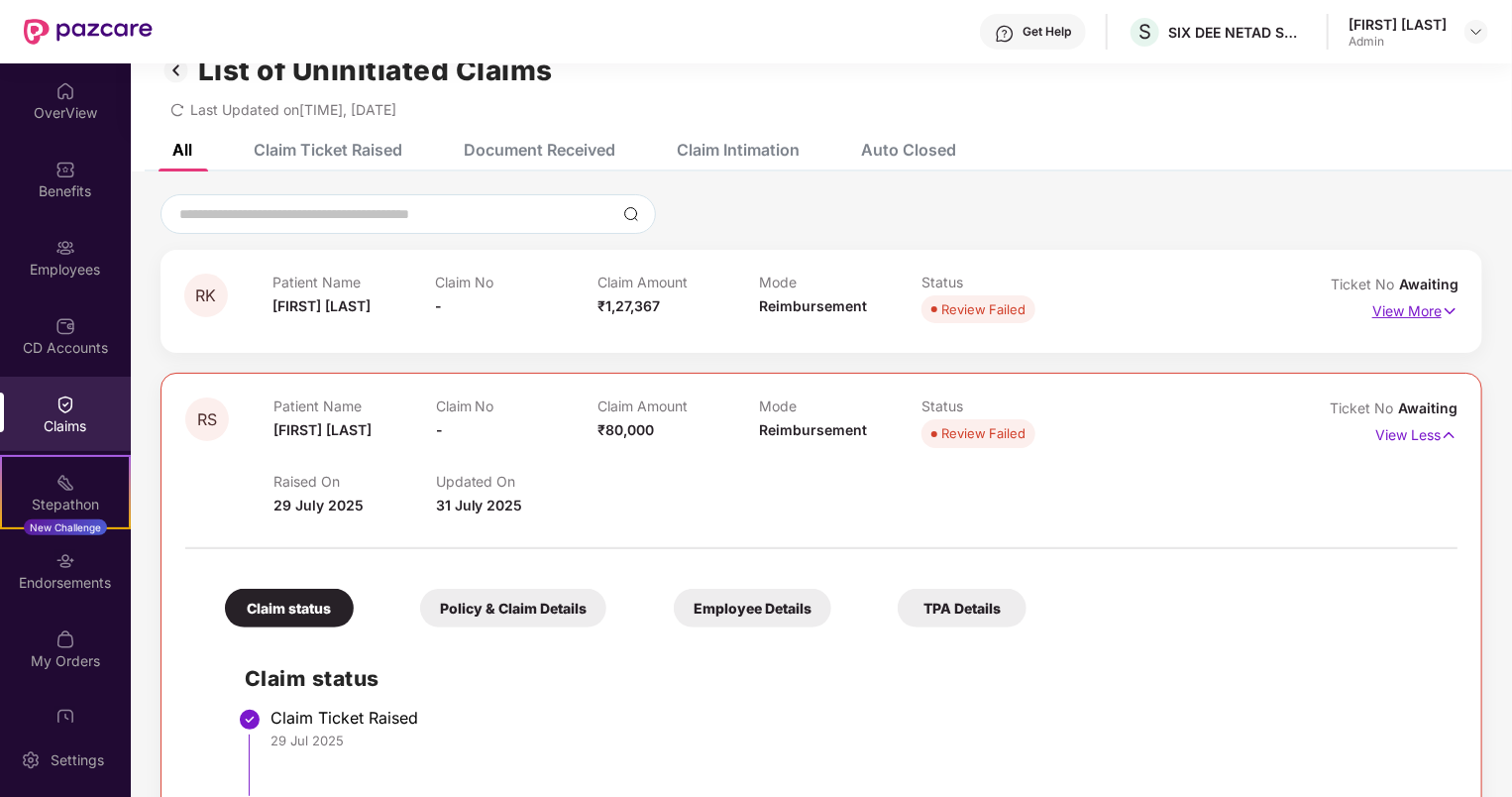 click on "View More" at bounding box center [1415, 308] 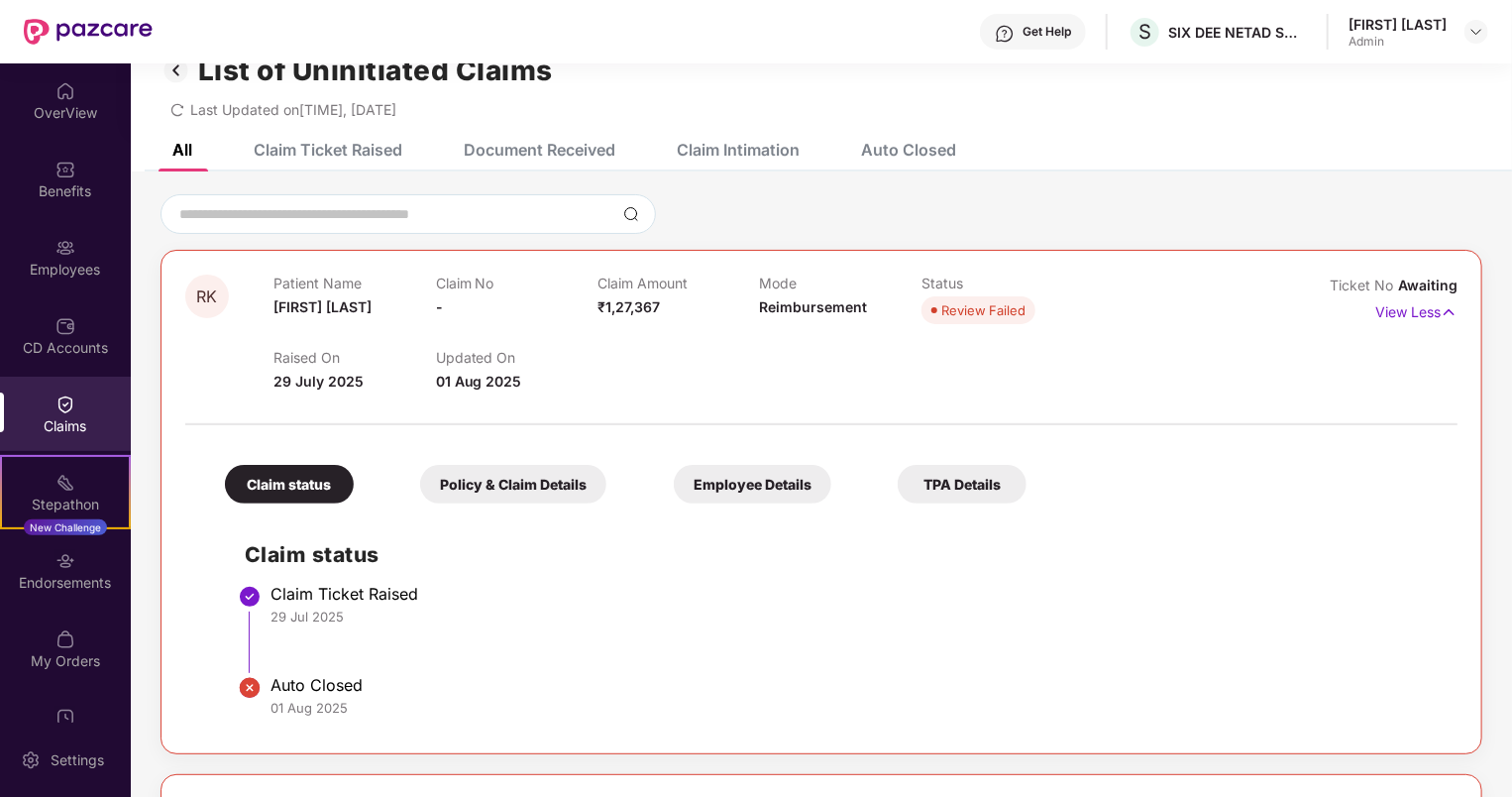 scroll, scrollTop: 0, scrollLeft: 0, axis: both 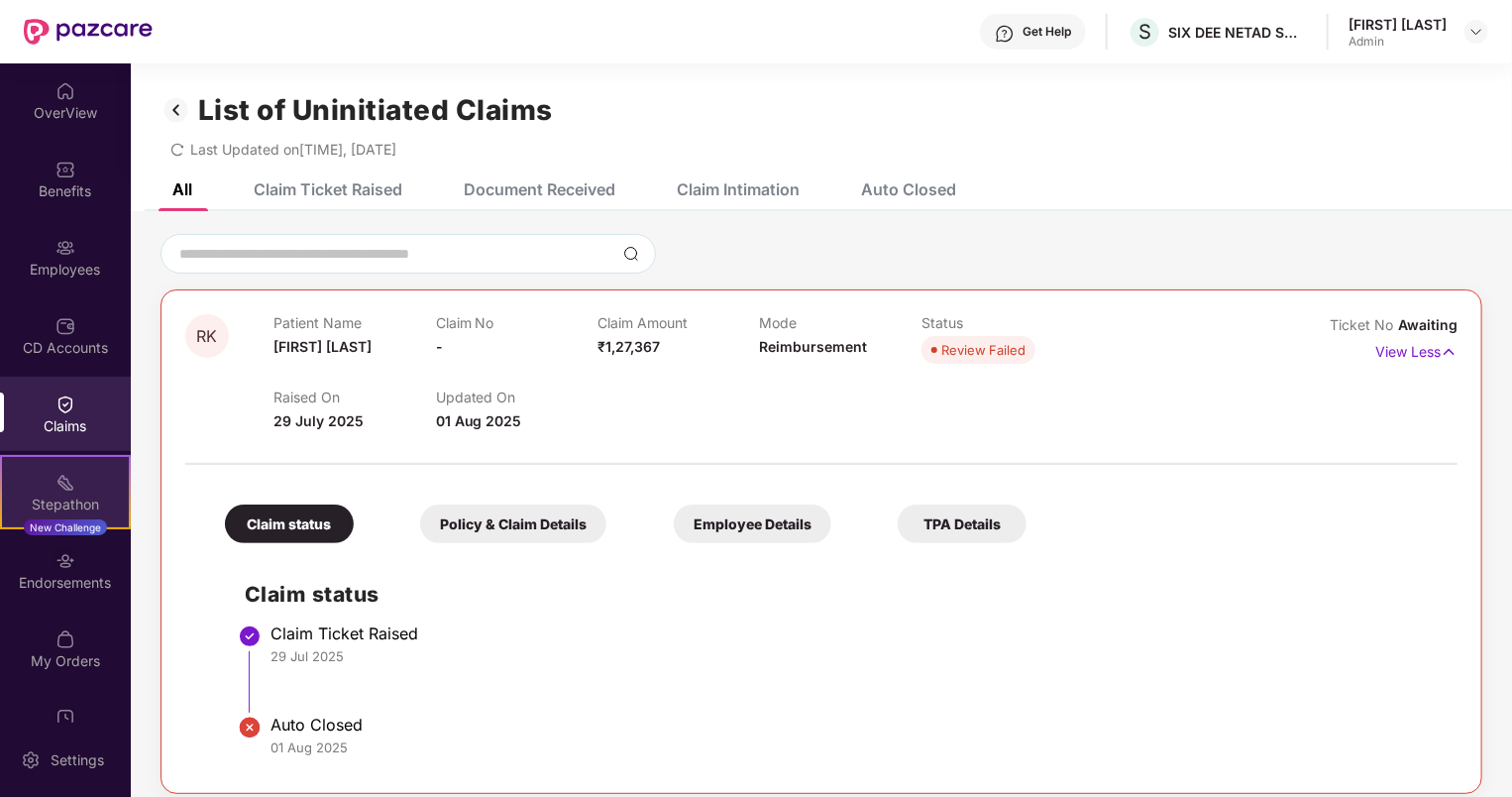 click on "Stepathon New Challenge" at bounding box center [65, 492] 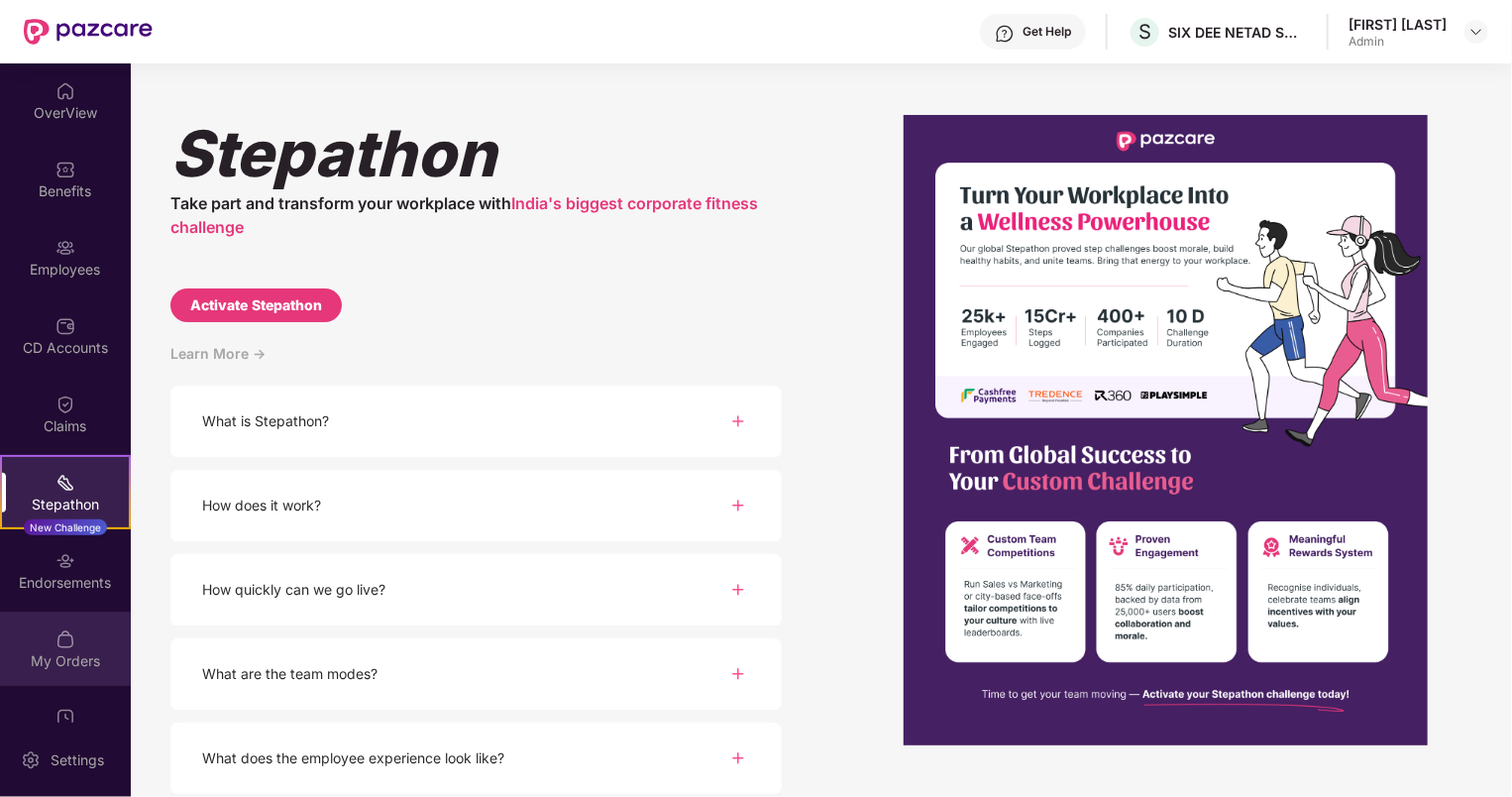 click at bounding box center [65, 639] 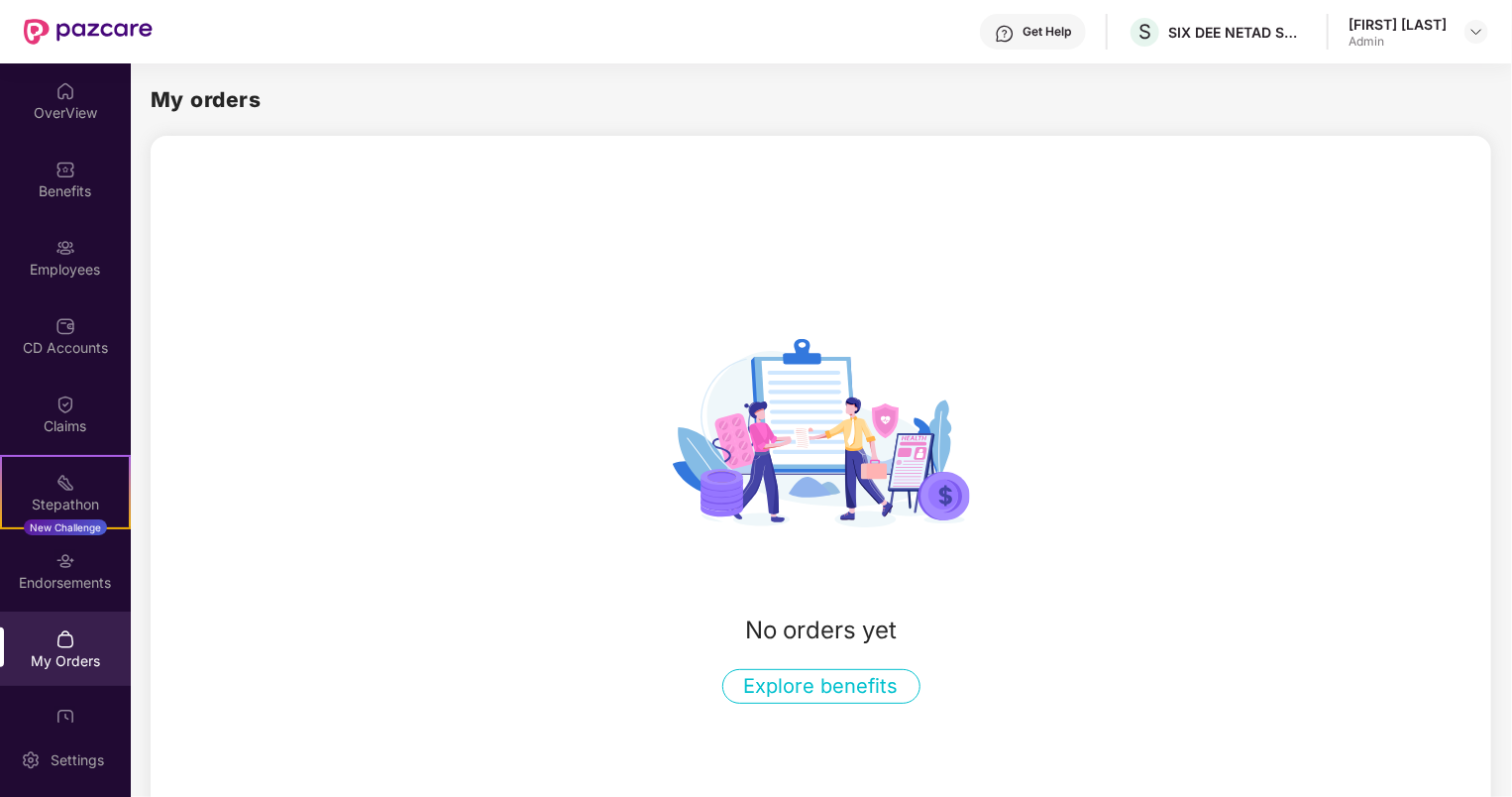scroll, scrollTop: 56, scrollLeft: 0, axis: vertical 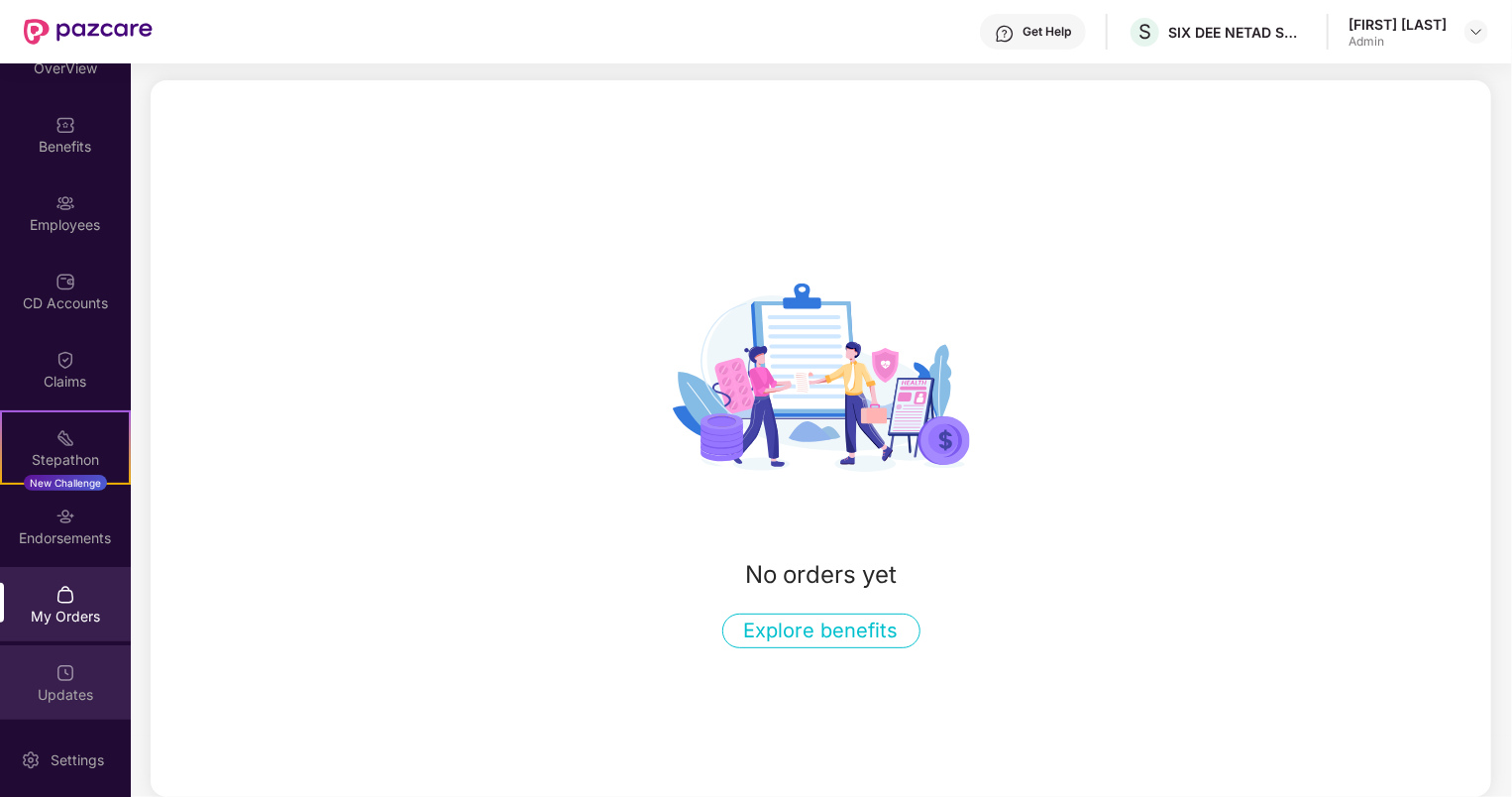 click on "Updates" at bounding box center (65, 695) 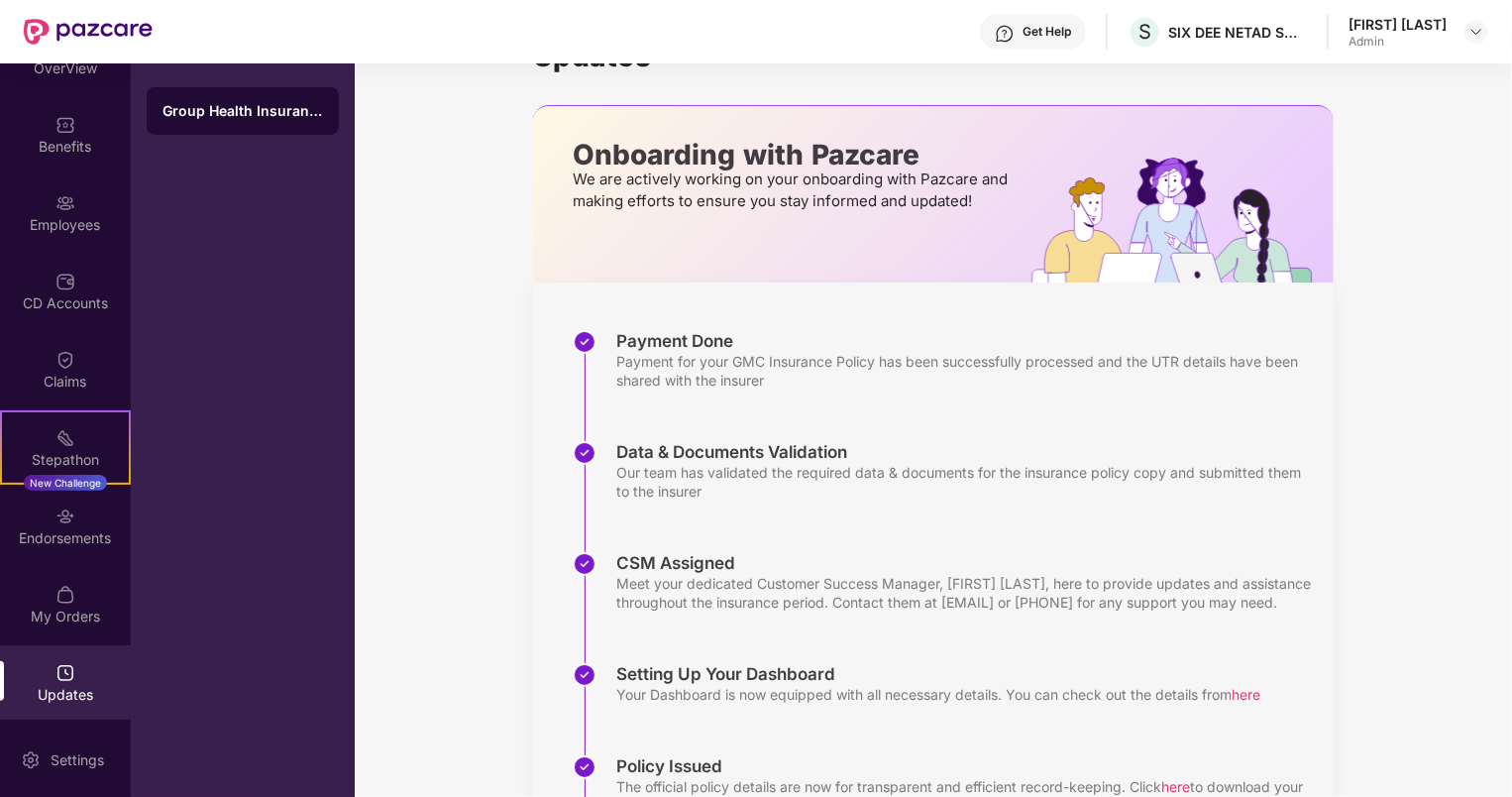 scroll, scrollTop: 311, scrollLeft: 0, axis: vertical 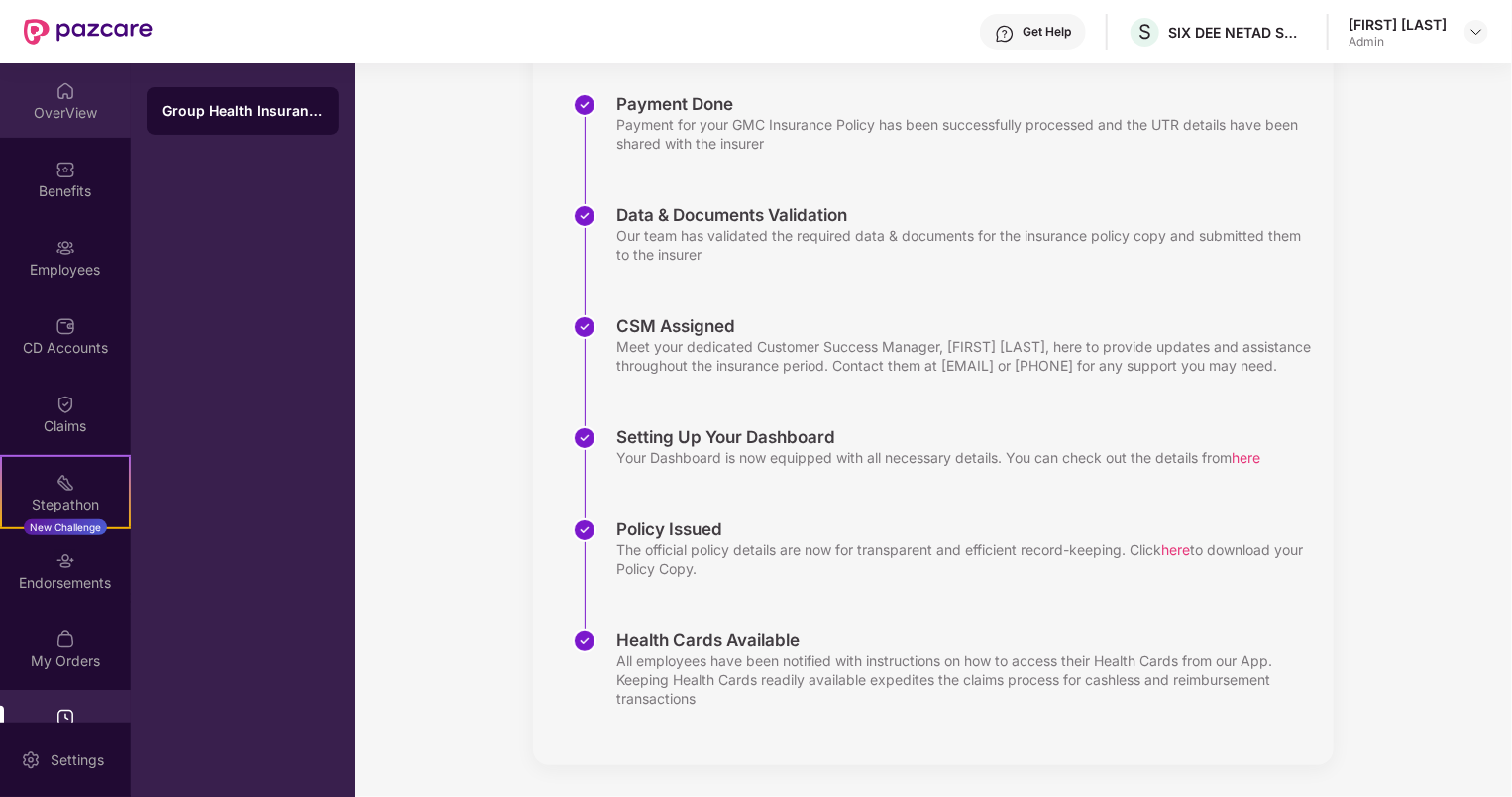 click on "OverView" at bounding box center [65, 113] 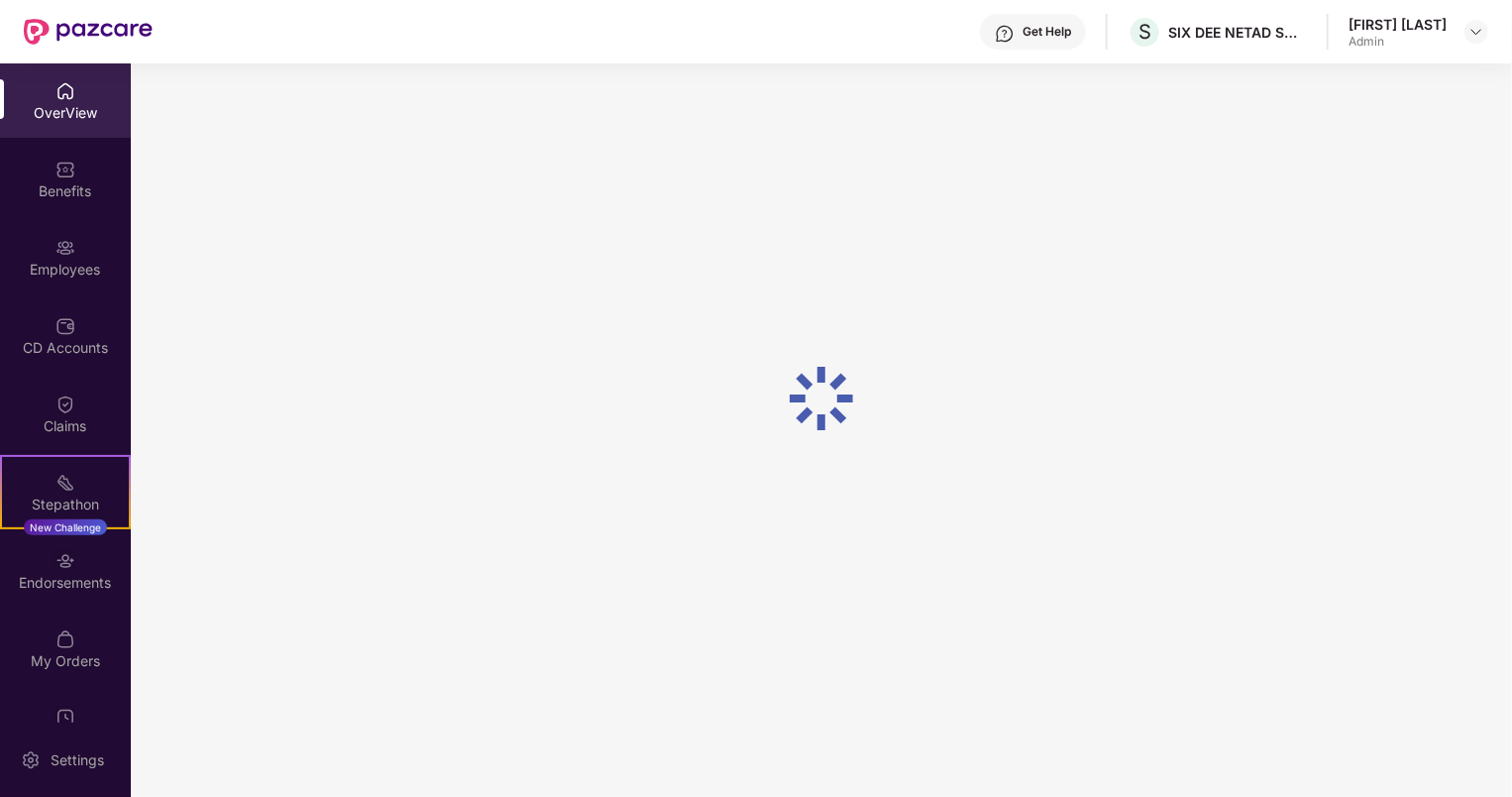 scroll, scrollTop: 63, scrollLeft: 0, axis: vertical 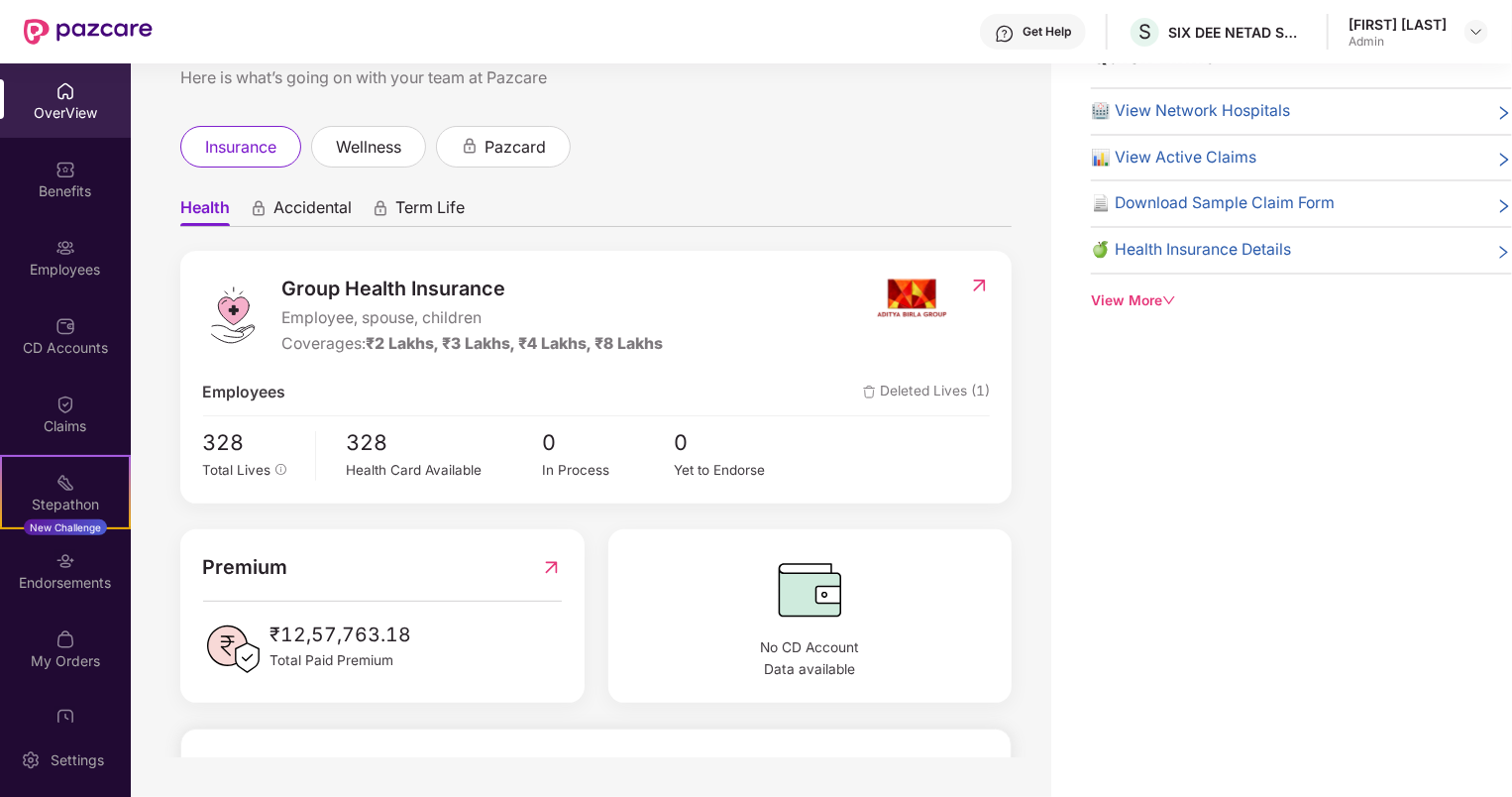 click on "Accidental" at bounding box center (312, 211) 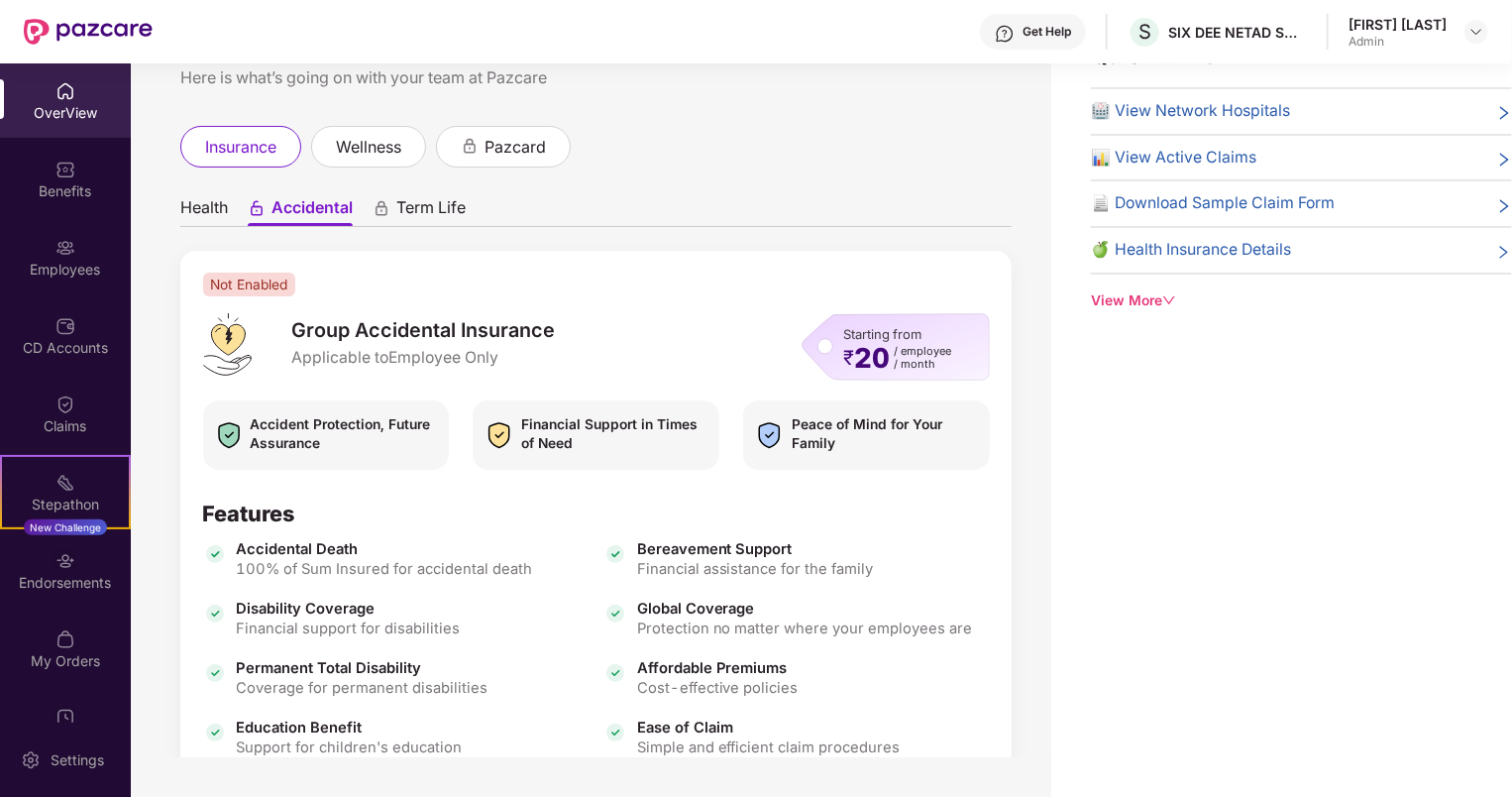 click on "Term Life" at bounding box center (431, 211) 